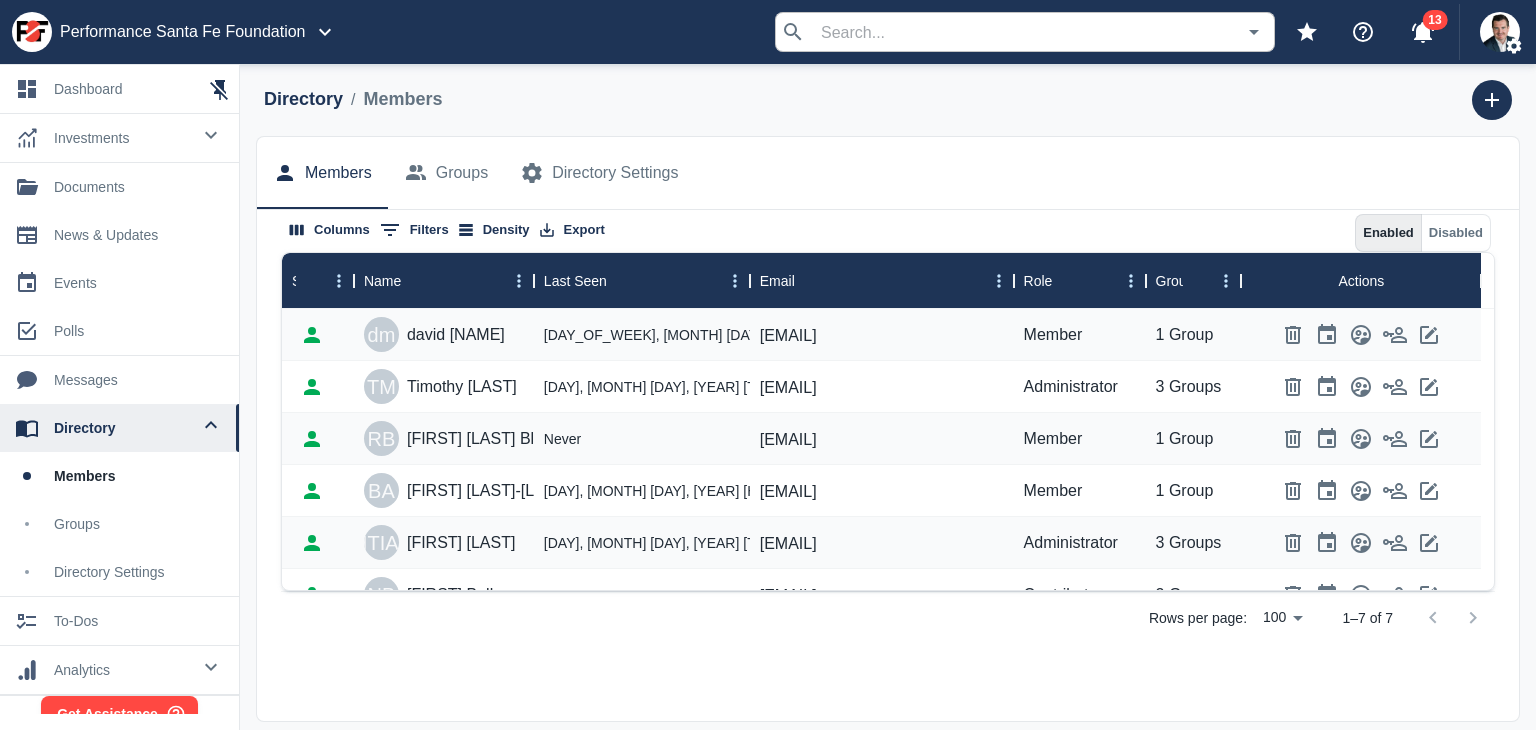 scroll, scrollTop: 0, scrollLeft: 0, axis: both 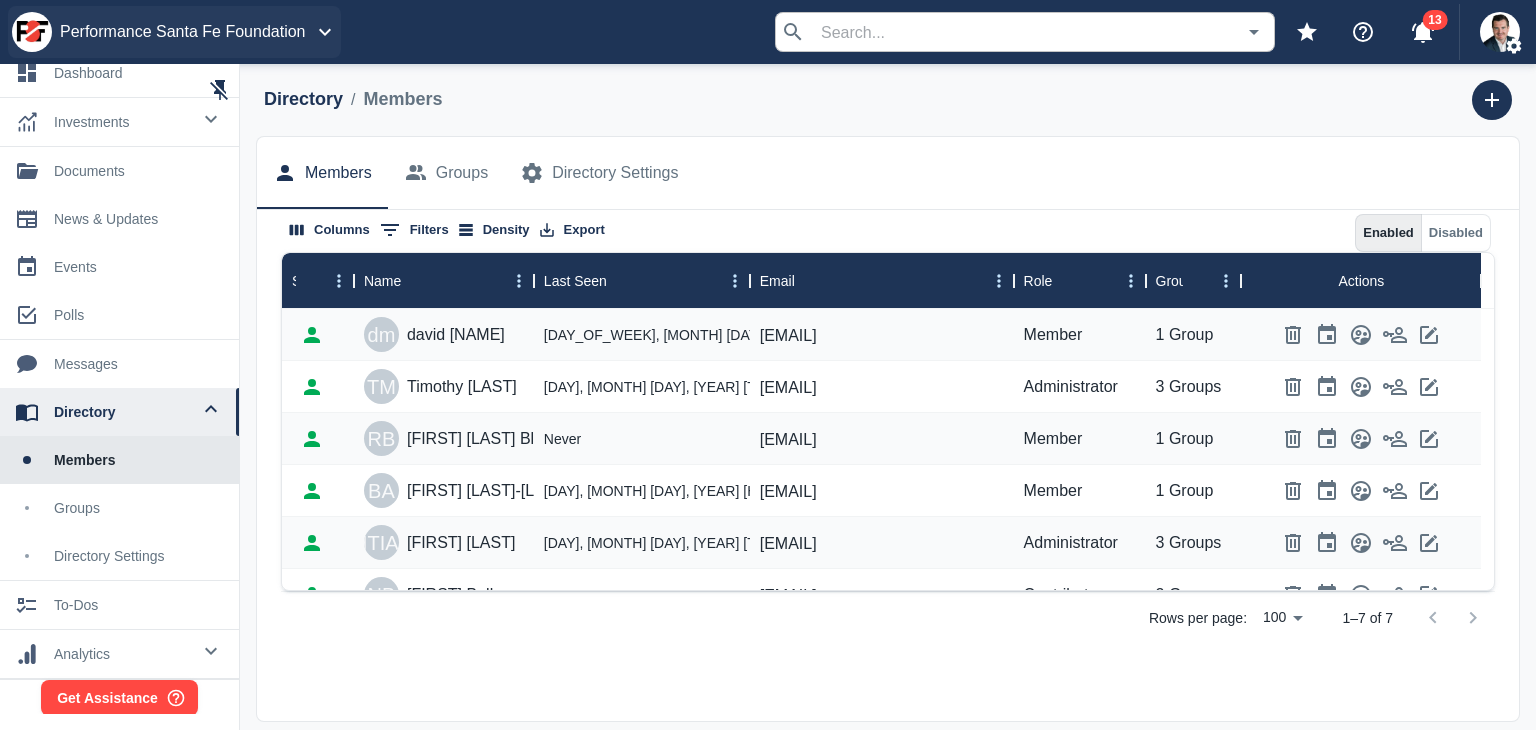 click on "Performance Santa Fe Foundation" at bounding box center (174, 32) 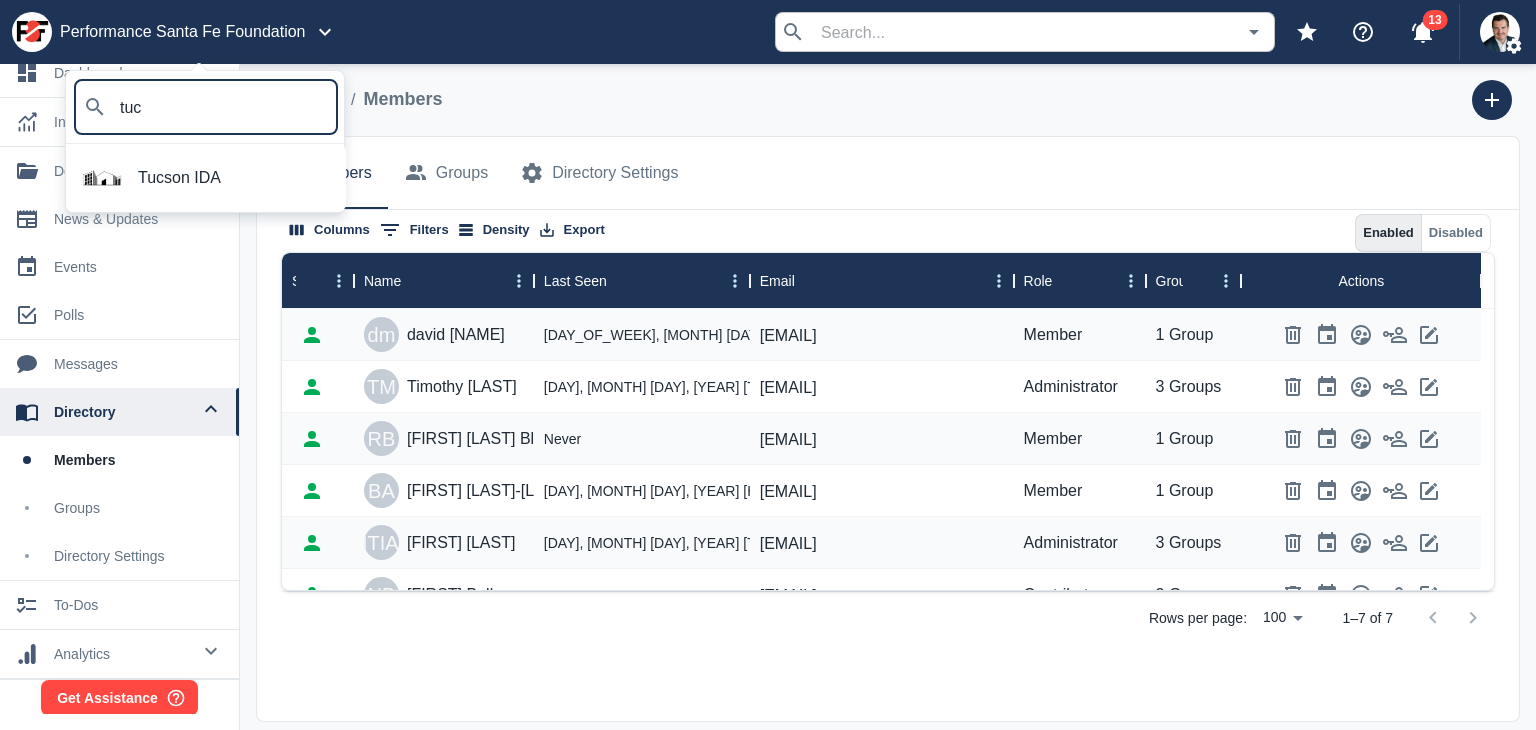 click on "Tucson IDA" at bounding box center [234, 178] 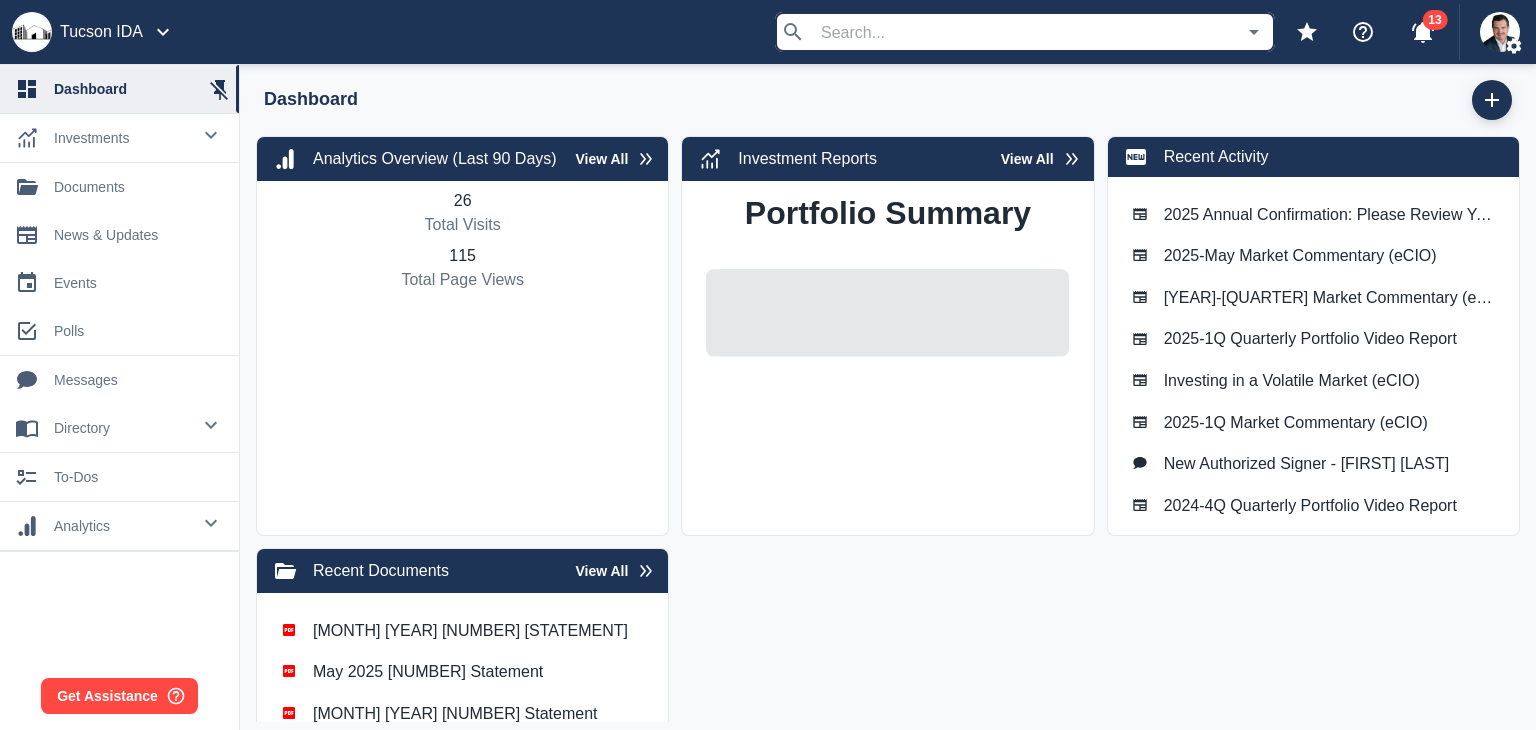 click on "directory" at bounding box center [122, 138] 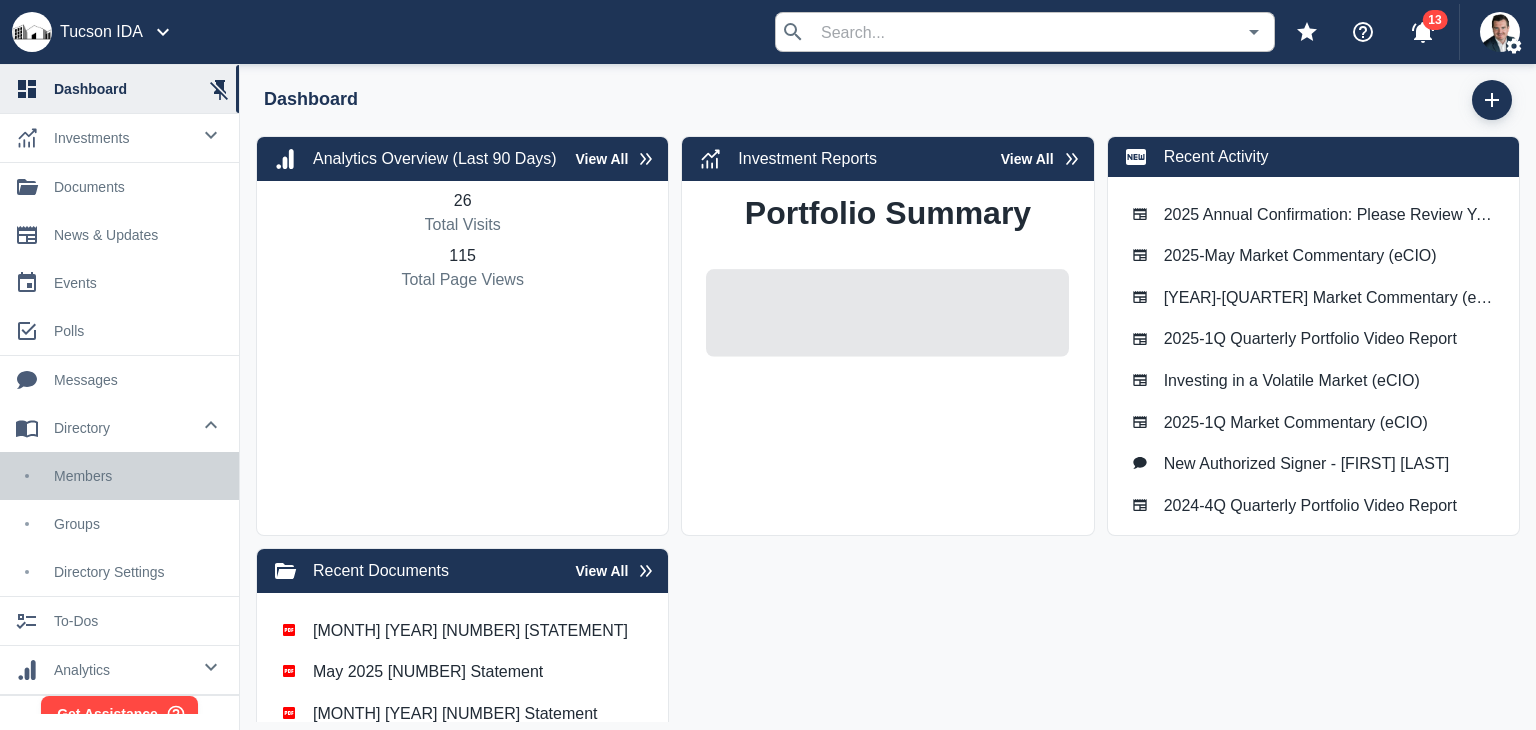 click on "members" at bounding box center (138, 476) 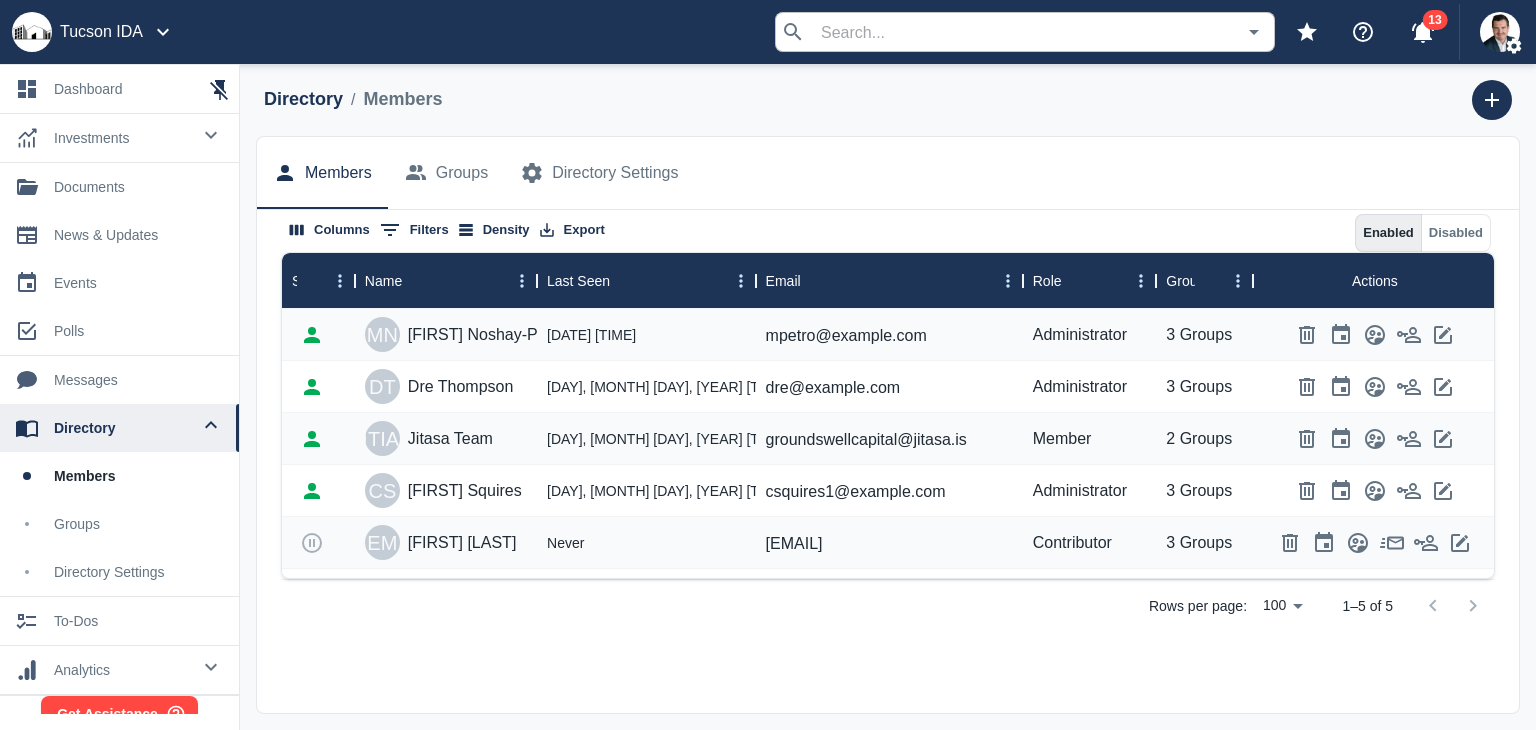 click on "investments" at bounding box center (122, 138) 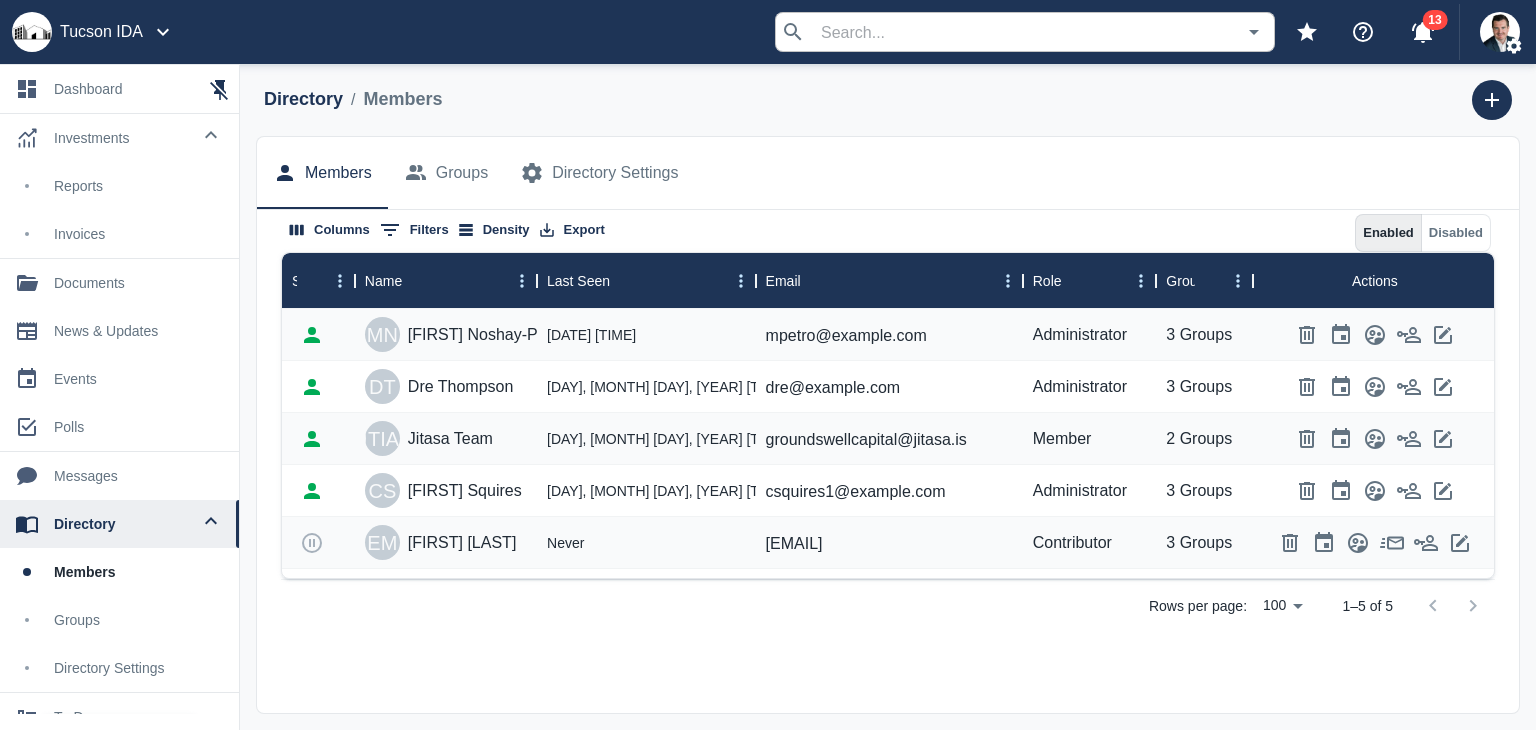 click on "0 investments" at bounding box center [119, 138] 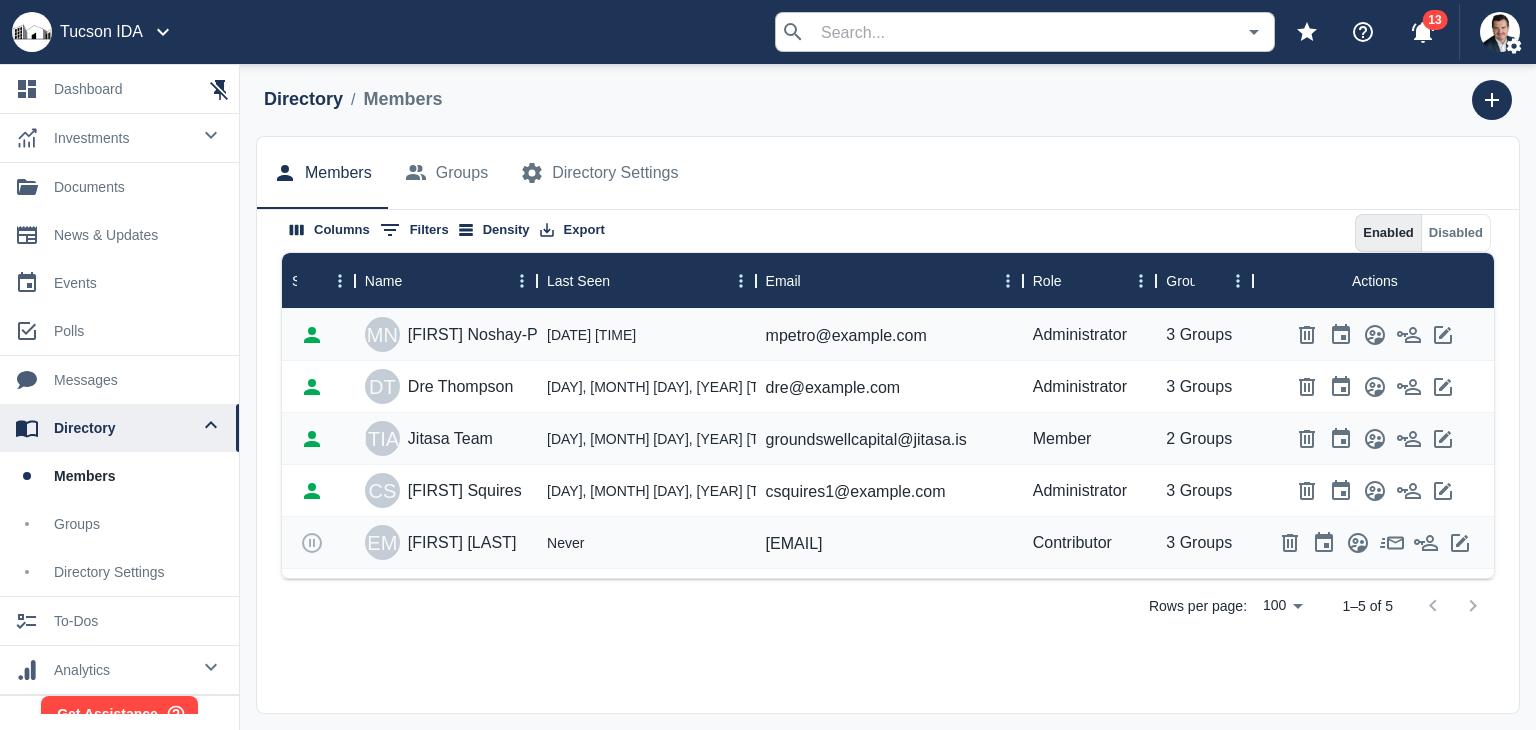 drag, startPoint x: 135, startPoint y: 145, endPoint x: 132, endPoint y: 163, distance: 18.248287 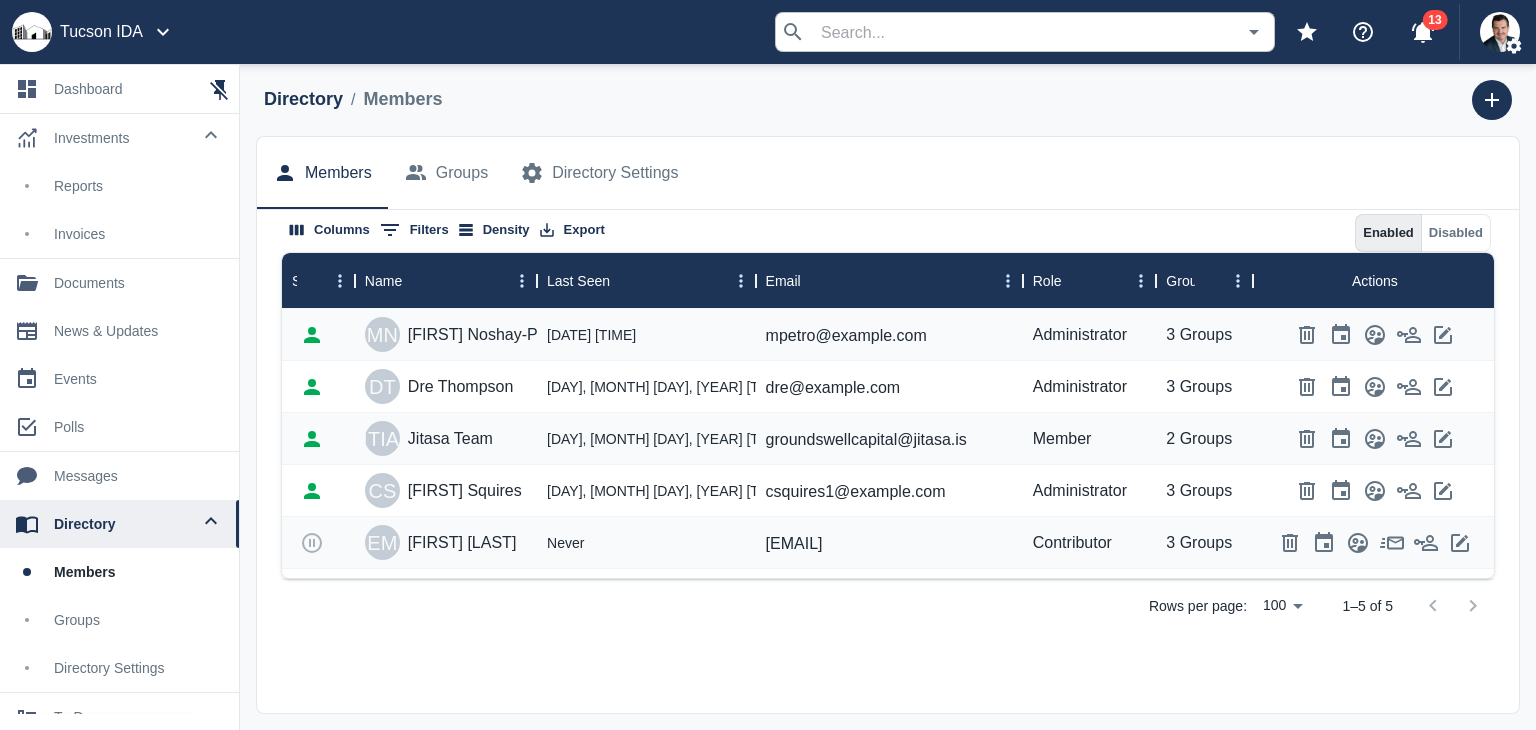click on "Reports" at bounding box center [138, 186] 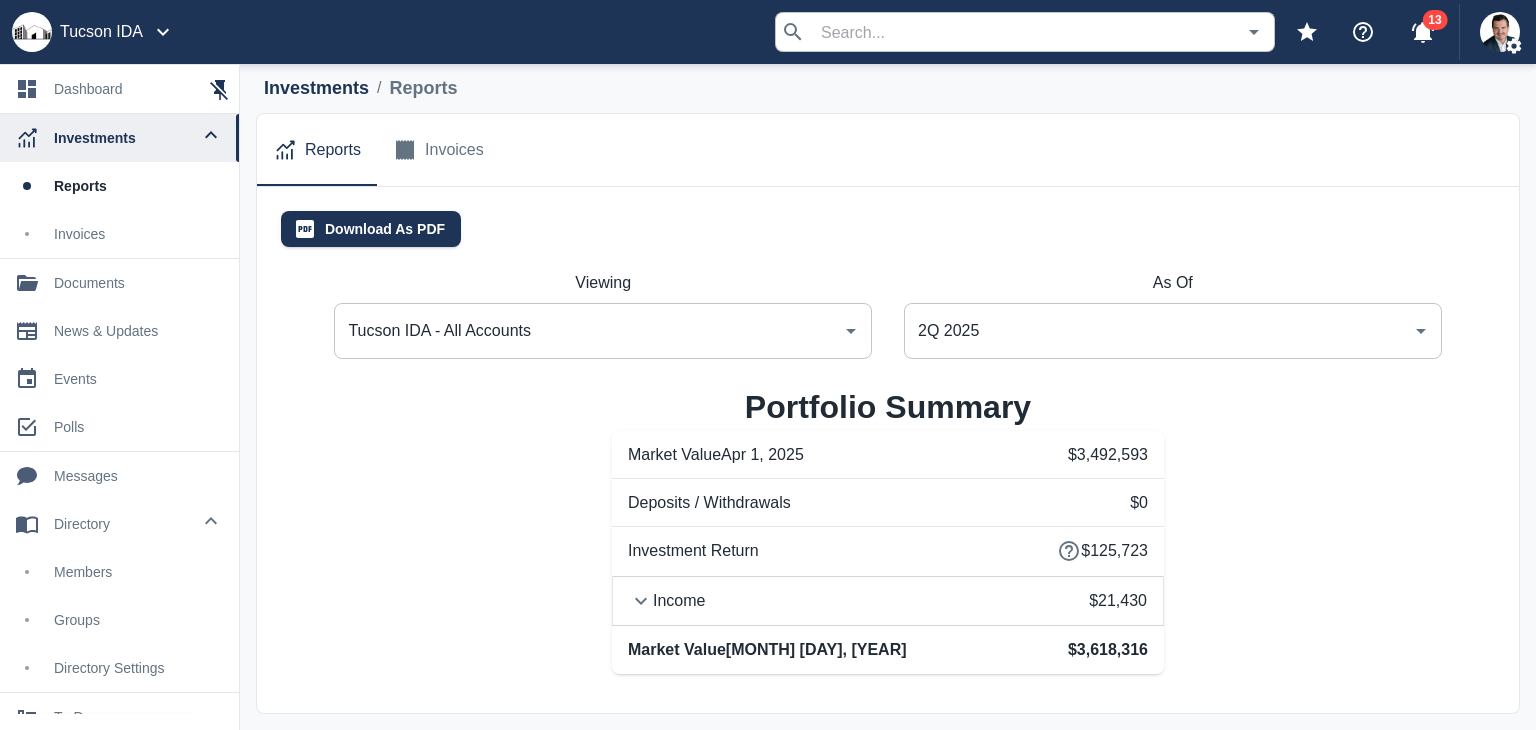 click on "2Q 2025" at bounding box center [1158, 331] 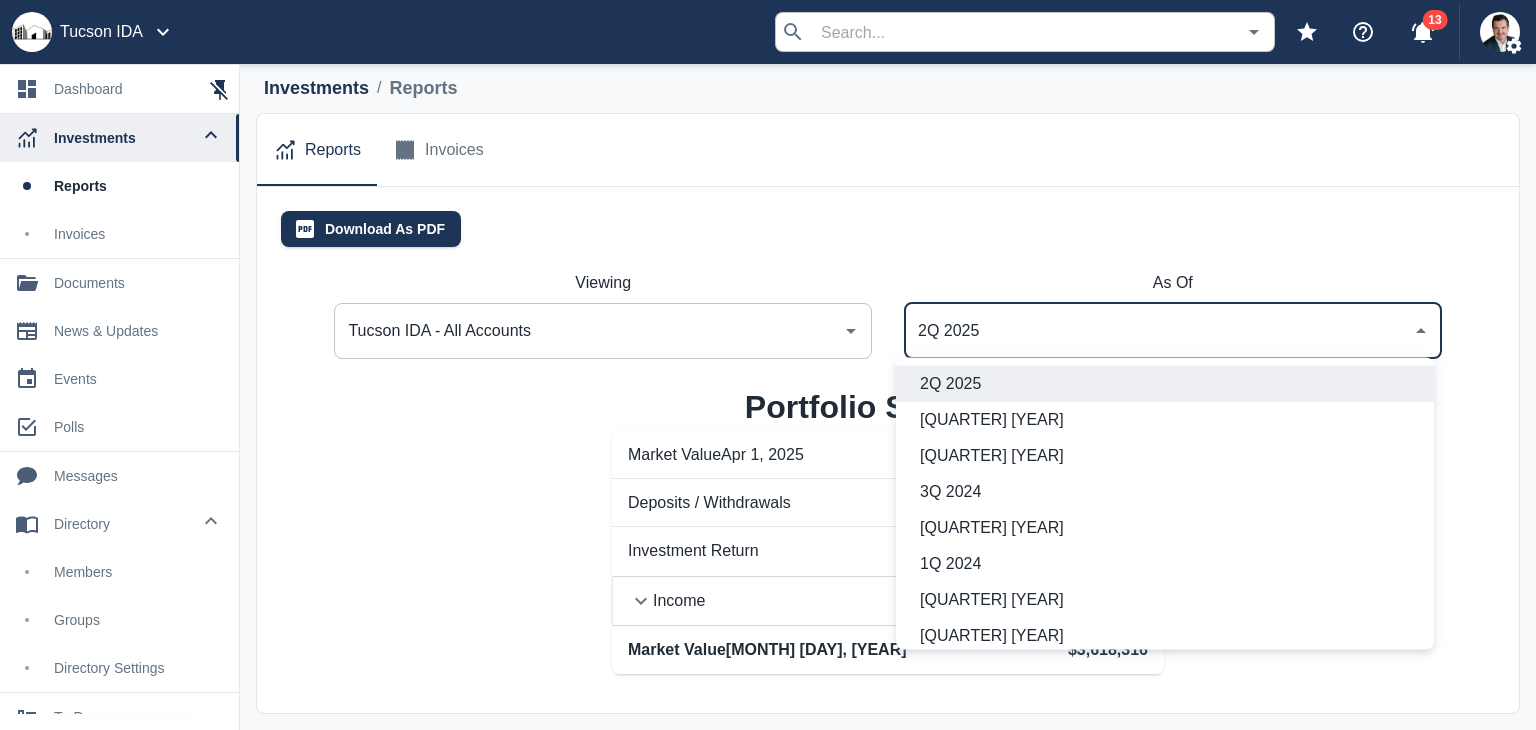 click on "Quarterly  Client Report Jun 30, 2025 Tucson IDA 376 S Stone Ave Tucson ,  AZ   85712 Tucson IDA - All Accounts Summary Portfolio Summary Market Value  Apr 1, 2025 $ 3,492,593 Deposits / Withdrawals $0 Investment Return ** $125,723 Income $ 21,430 Market Value  Jun 30, 2025 $ 3,618,316 **Includes income and is net of fees Summary of Relationship Apr 1, 2025  through  Jun 30, 2025 Name Starting Value Deposits / Withdrawals Income Investment Return Ending Value Period Performance YTD Since Inception Tucson IDA - Cash Management (5132) $1,181,821.16 $0.00 $6,957.97 $14,345.26 $1,196,166.42 1.21% 1.63% 4.65% Tucson IDA - Long-Term Fund (9312) $2,310,771.54 $0.00 $14,471.96 $111,378.22 $2,422,149.76 4.82% 4.99% 11.60% Performance is net of fees and annualized for periods of one year or greater. Detailed Portfolio Performance 6/28/24 7/31/24 8/30/24 9/30/24 10/31/24 11/29/24 12/31/24 1/31/25 2/28/25 3/31/25 4/30/25 5/30/25 6/30/25 $1,400,000 $1,600,000 $1,800,000 $2,000,000 $2,200,000 $2,400,000 $2,600,000 TOTAL" at bounding box center (888, 229) 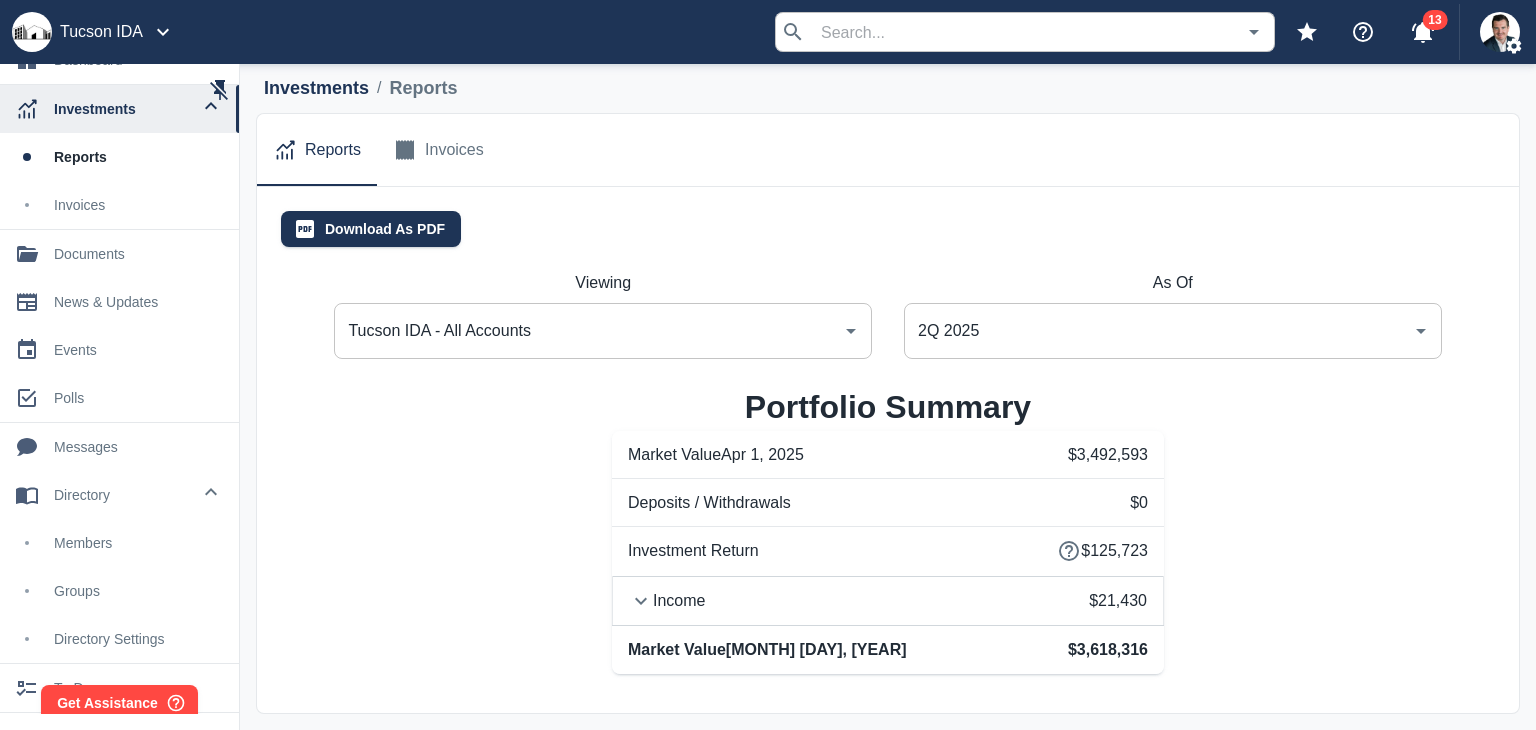 scroll, scrollTop: 76, scrollLeft: 0, axis: vertical 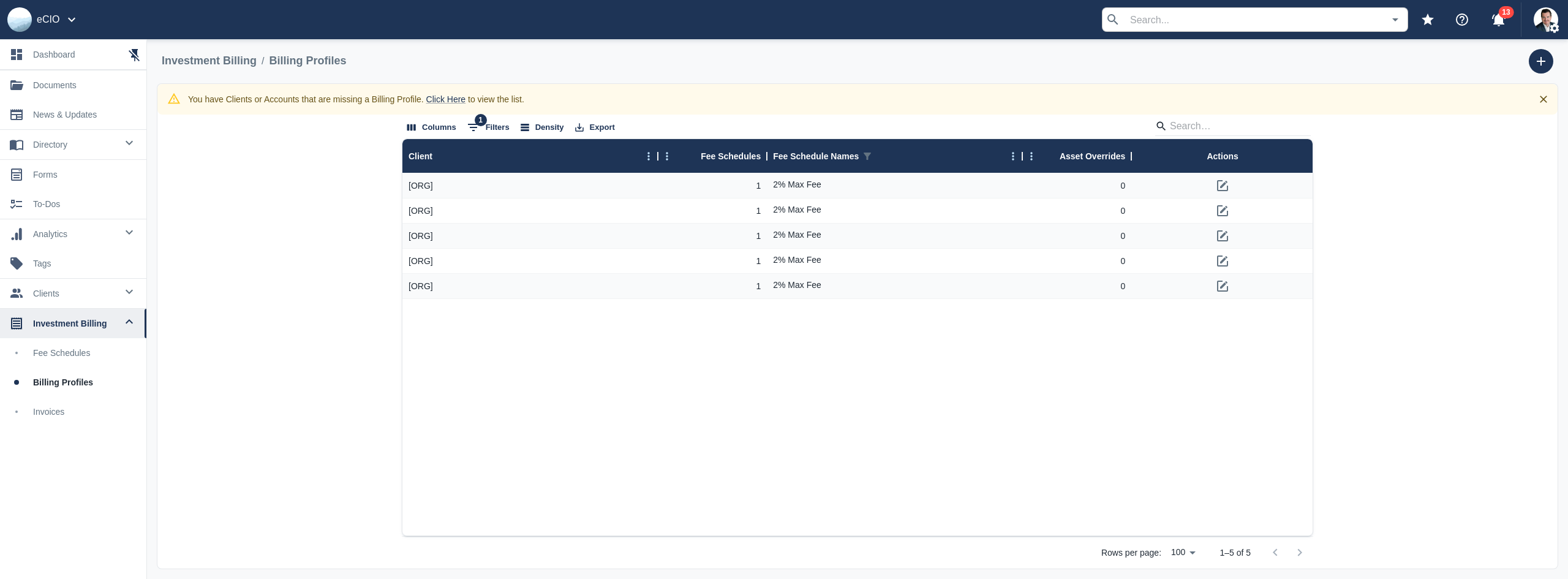 click on "Invoices" at bounding box center (85, 412) 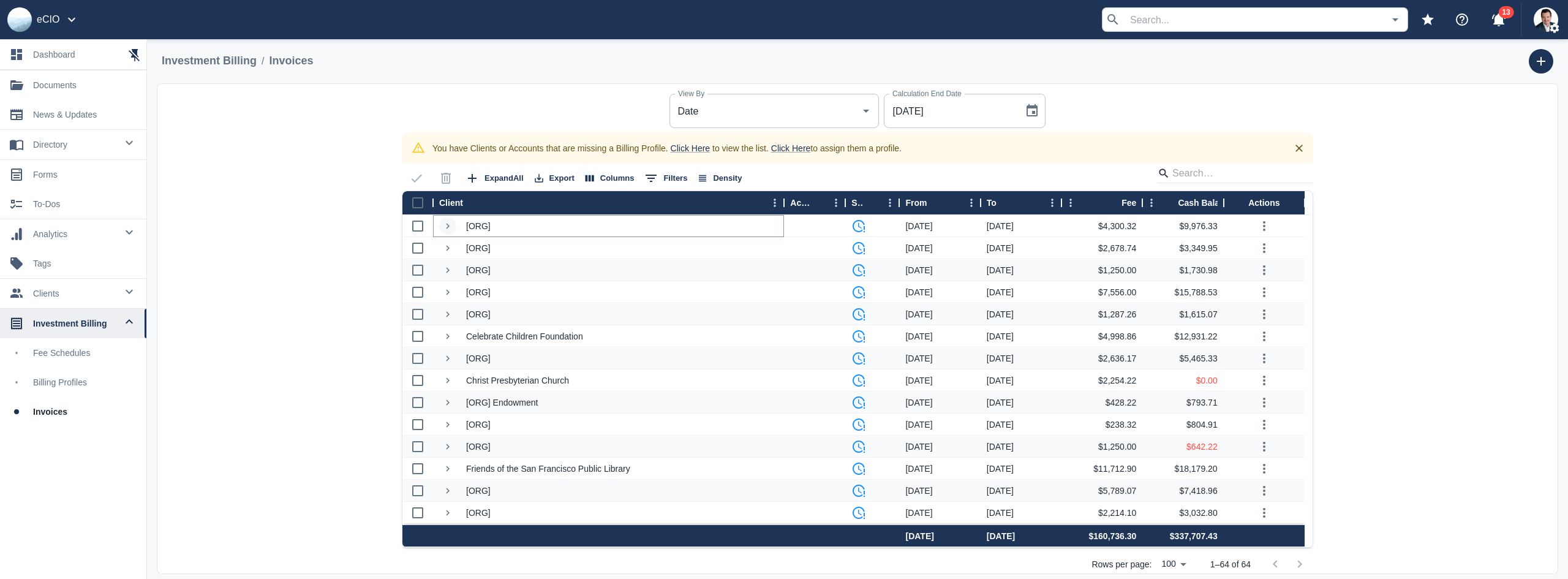 click at bounding box center [448, 226] 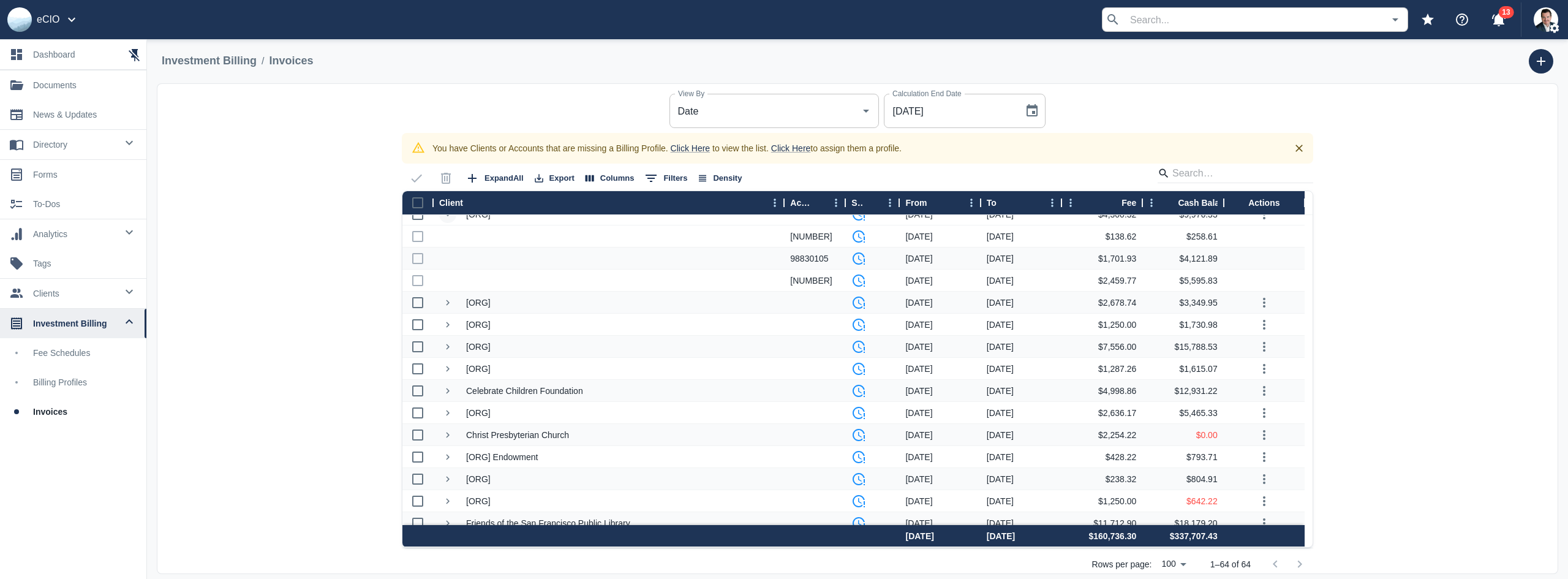 scroll, scrollTop: 0, scrollLeft: 0, axis: both 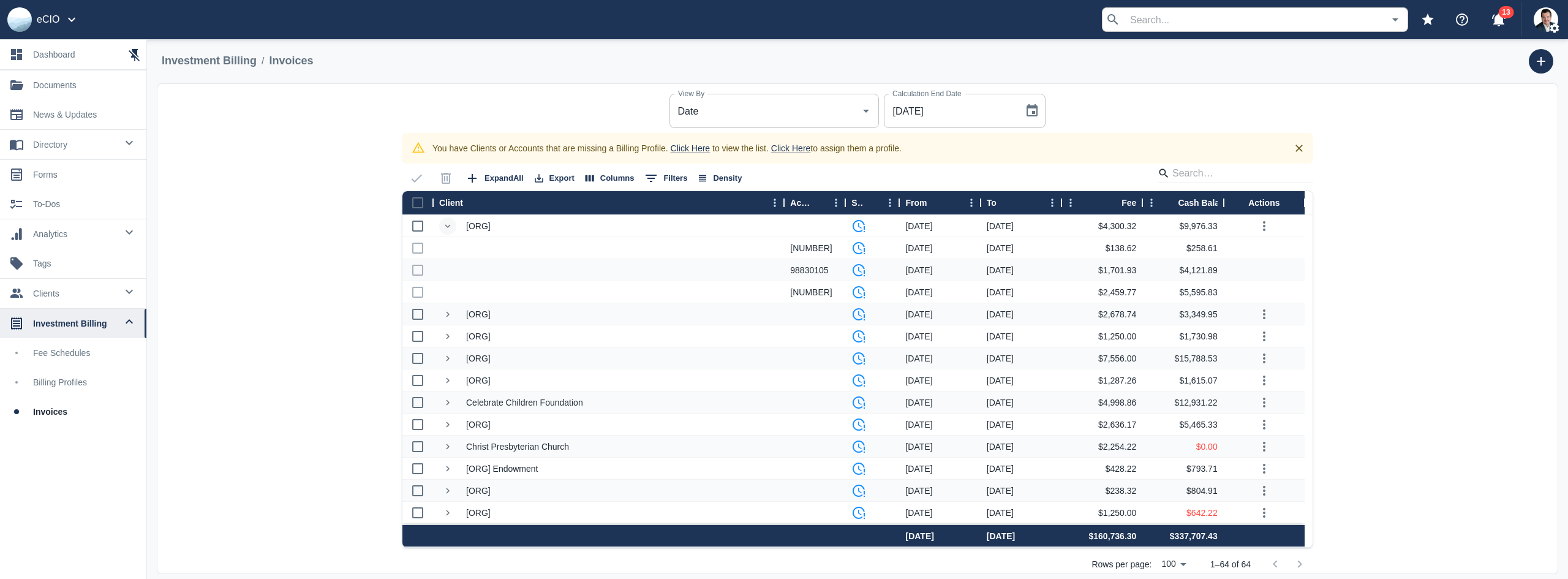 click on "eCIO ​ ​ 13 0 dashboard 0 documents 0 news & updates 0 directory 0 forms 0 to-dos 0 analytics 0 tags 0 clients 0 investment billing Fee Schedules Billing Profiles Invoices Investment Billing / Invoices View By Date View By Calculation End Date 06/30/2025 Calculation End Date You have Clients or Accounts that are missing a Billing Profile.   Click Here   to view the list.   Click Here  to assign them a profile.     Expand  All Export Columns 0 Filters Density Client Account ID Status From min To max Fee sum Cash Balance sum Actions Altrusa International Foundation 4/1/2025 6/30/2025 $4,300.32 $ 9,976.33 48057472 4/1/2025 6/30/2025 $138.62 $ 258.61 98830105 4/1/2025 6/30/2025 $1,701.93 $ 4,121.89 35260713 4/1/2025 6/30/2025 $2,459.77 $ 5,595.83 American Institute of the History of Pharmacy 4/1/2025 6/30/2025 $2,678.74 $ 3,349.95 AMERIPEN 4/1/2025 6/30/2025 $1,250.00 $ 1,730.98 Bayview Foundation, Inc. 4/1/2025 6/30/2025 $7,556.00 $ 15,788.53 4/1/2025 6/30/2025 $1,287.26 $ 1,615.07 $" at bounding box center [784, 289] 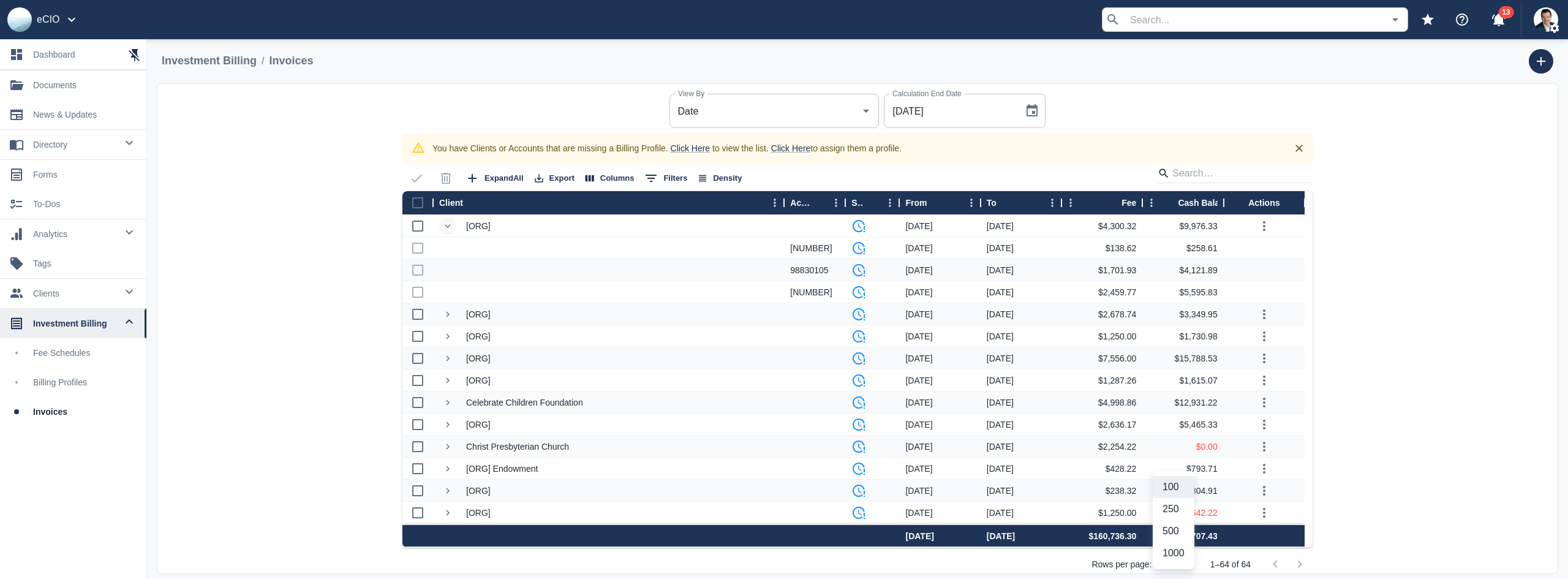 click at bounding box center (784, 289) 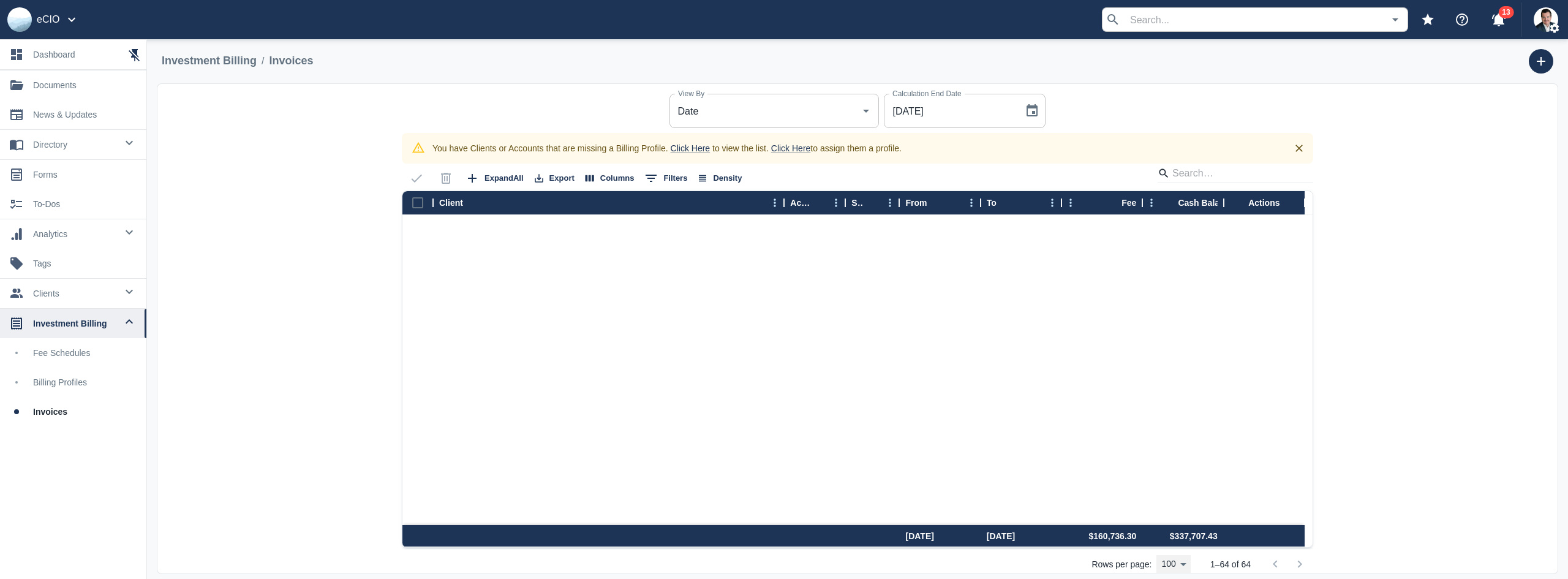 scroll, scrollTop: 0, scrollLeft: 0, axis: both 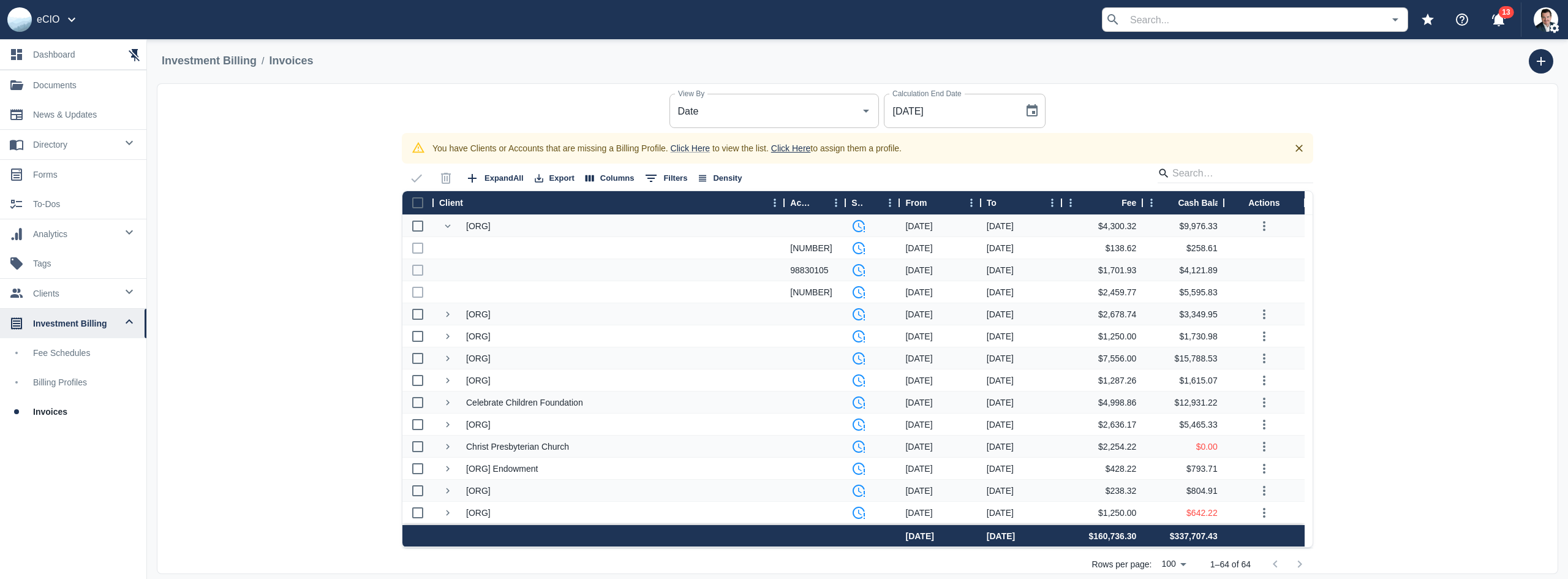 click on "Click Here" at bounding box center [791, 148] 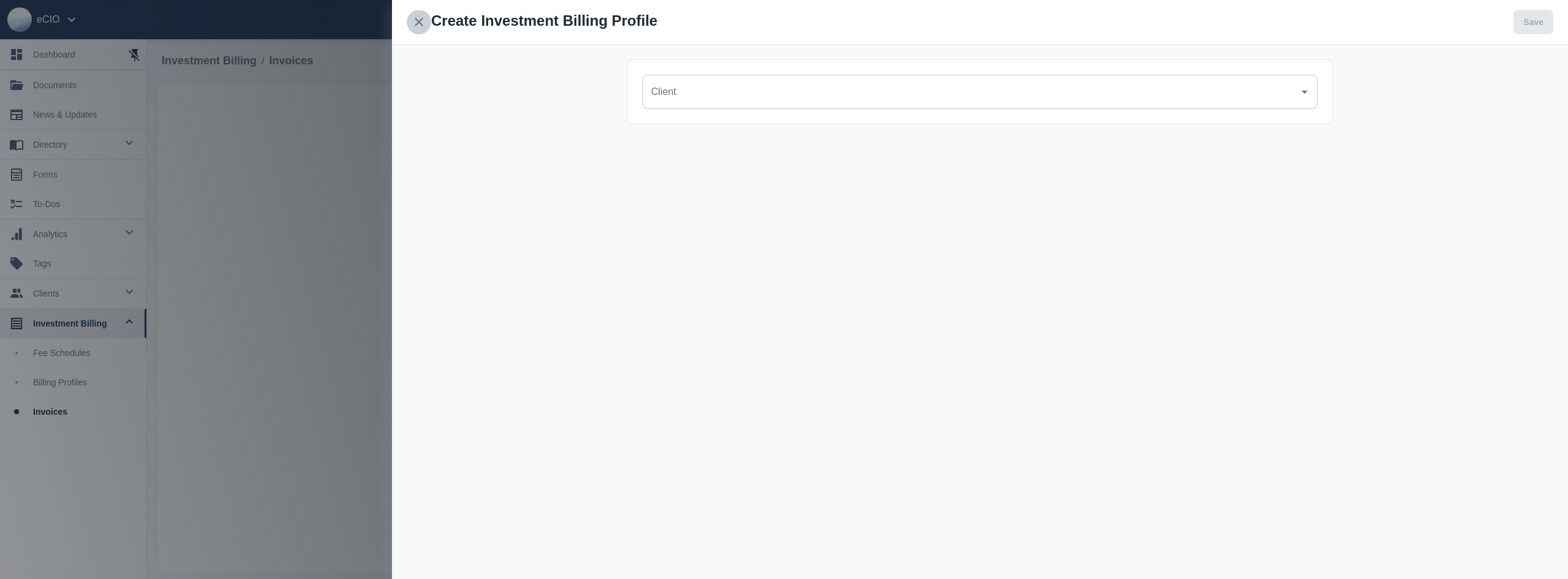 click at bounding box center (419, 22) 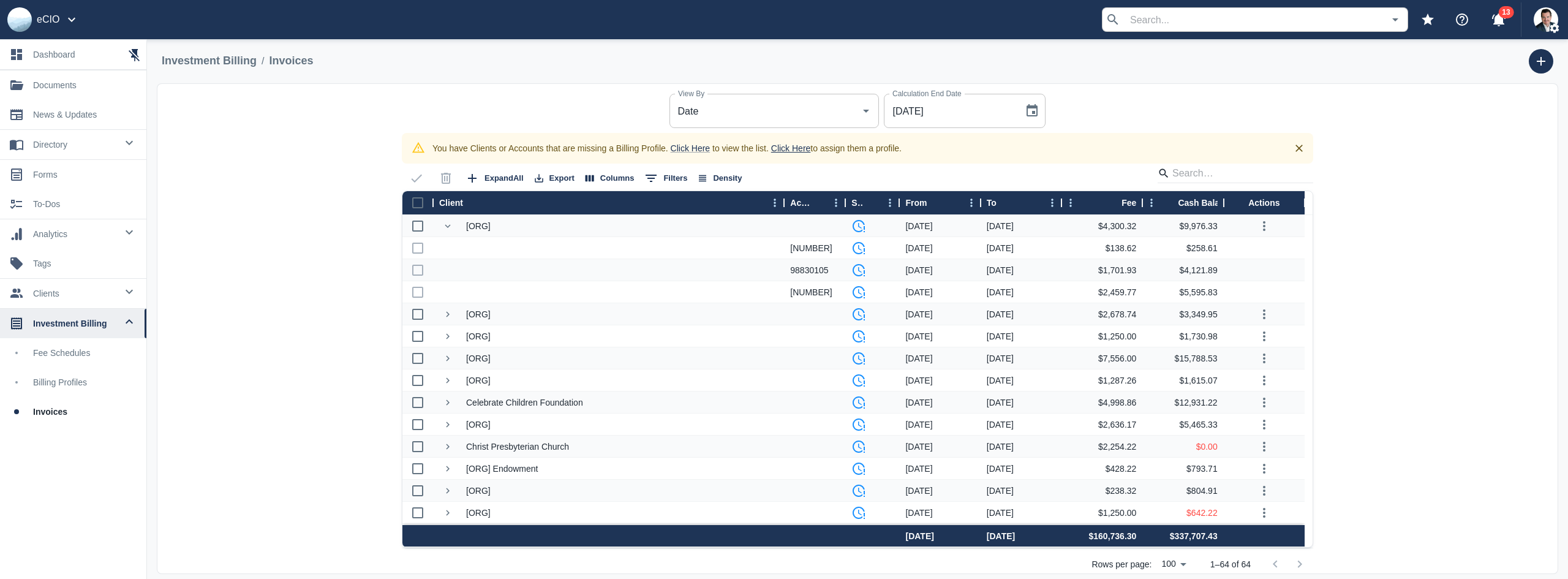 click on "Click Here" at bounding box center [791, 148] 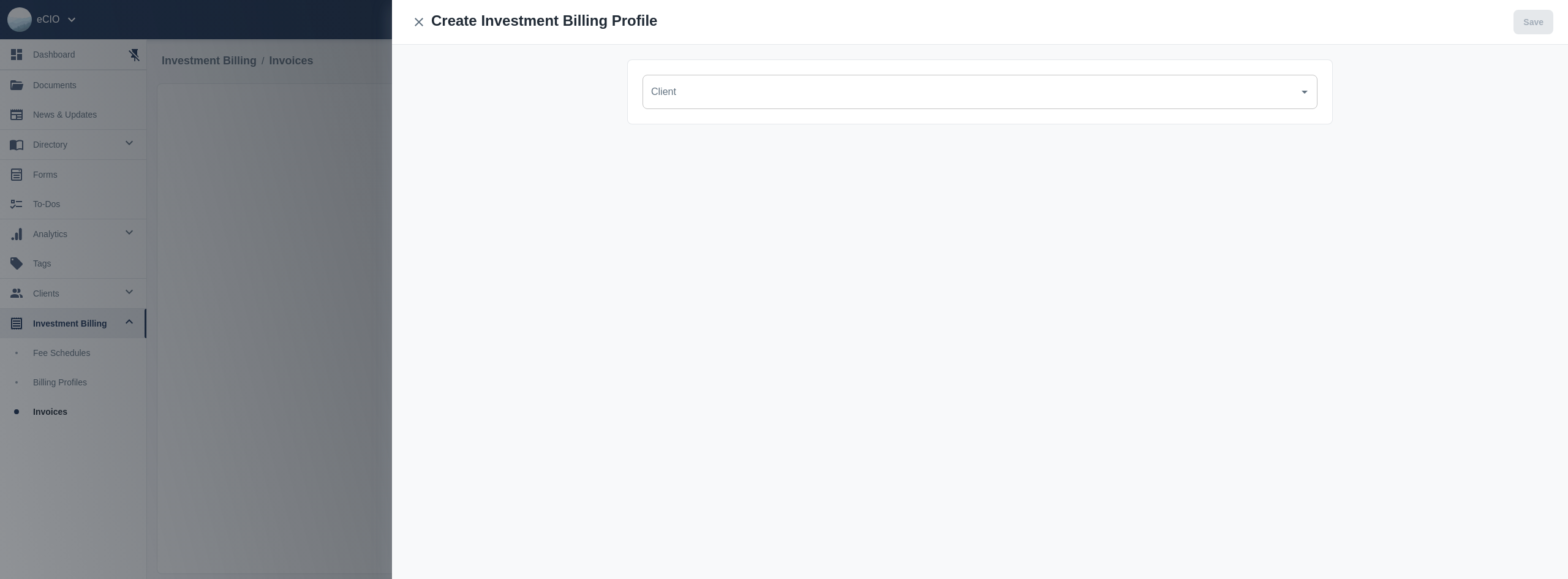 click on "[ORGANIZATION]" at bounding box center (971, 92) 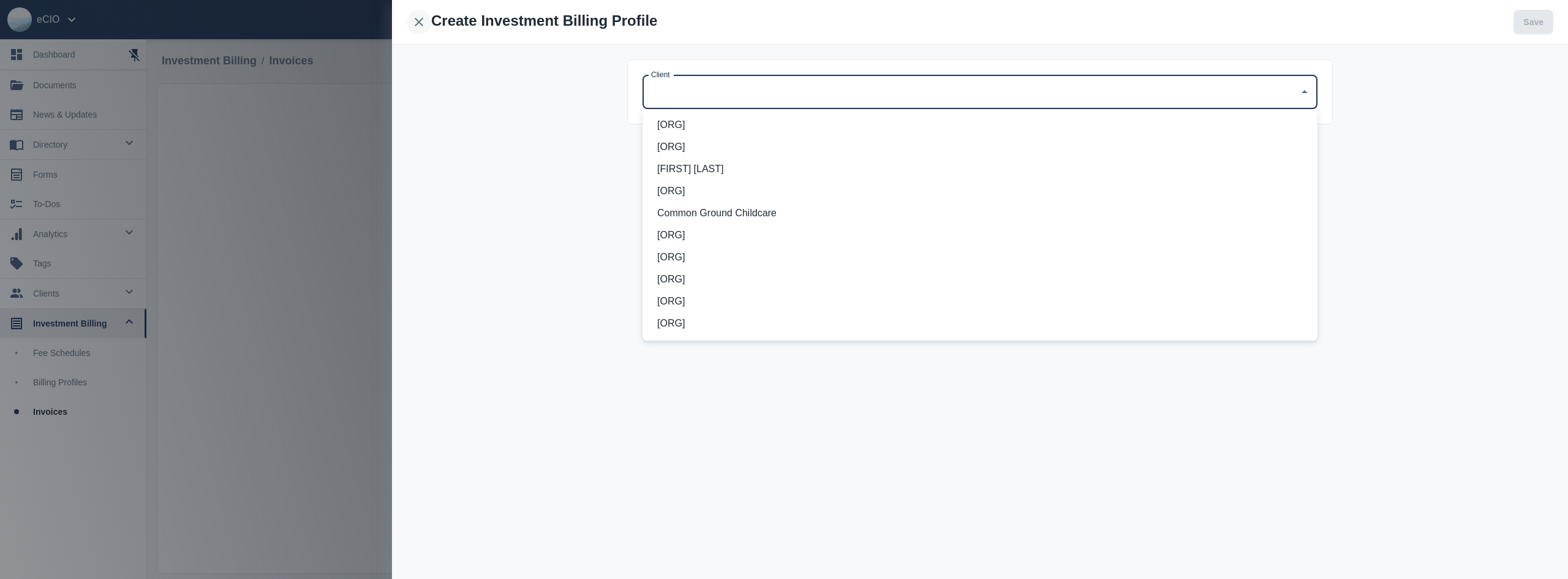 click at bounding box center [419, 22] 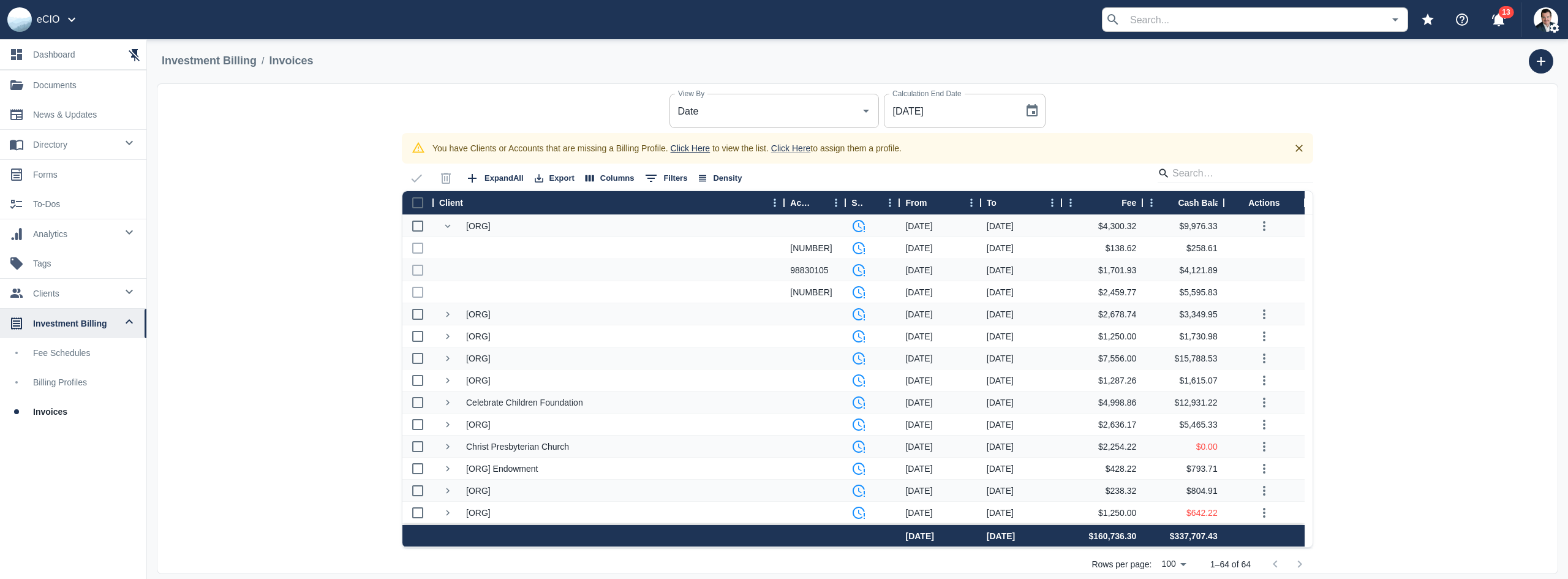 click on "Click Here" at bounding box center (690, 148) 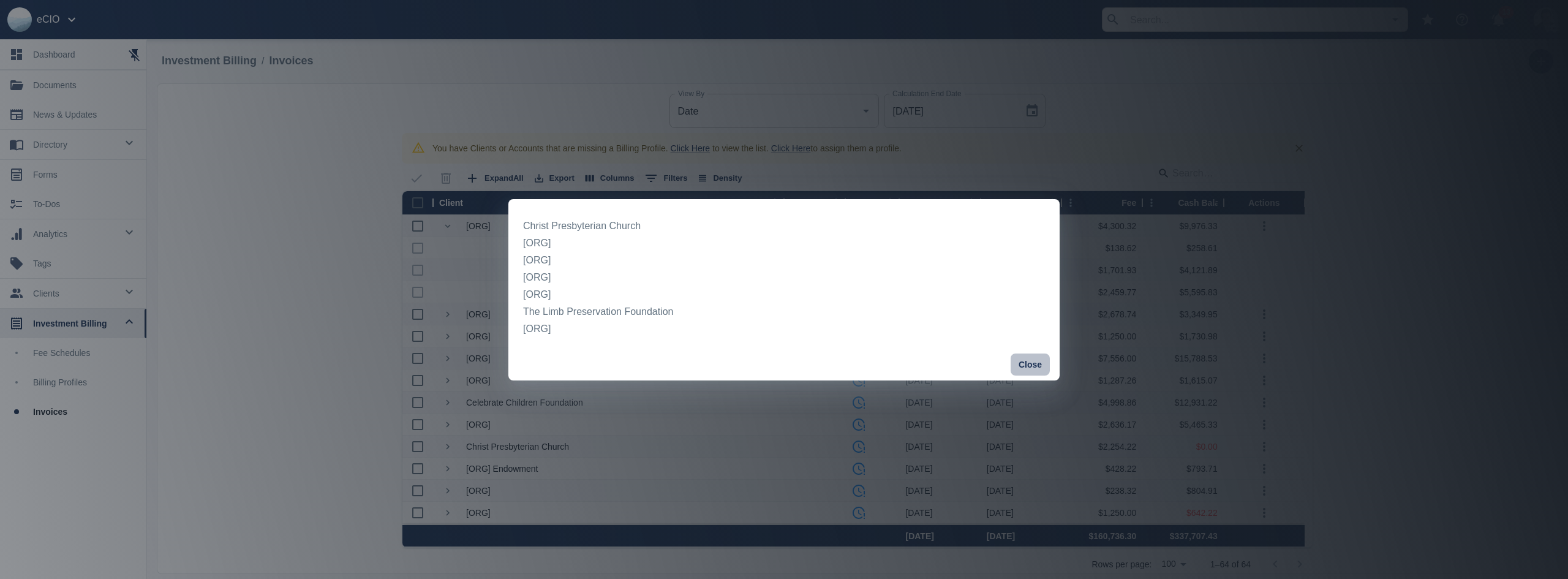 click on "Close" at bounding box center (1030, 365) 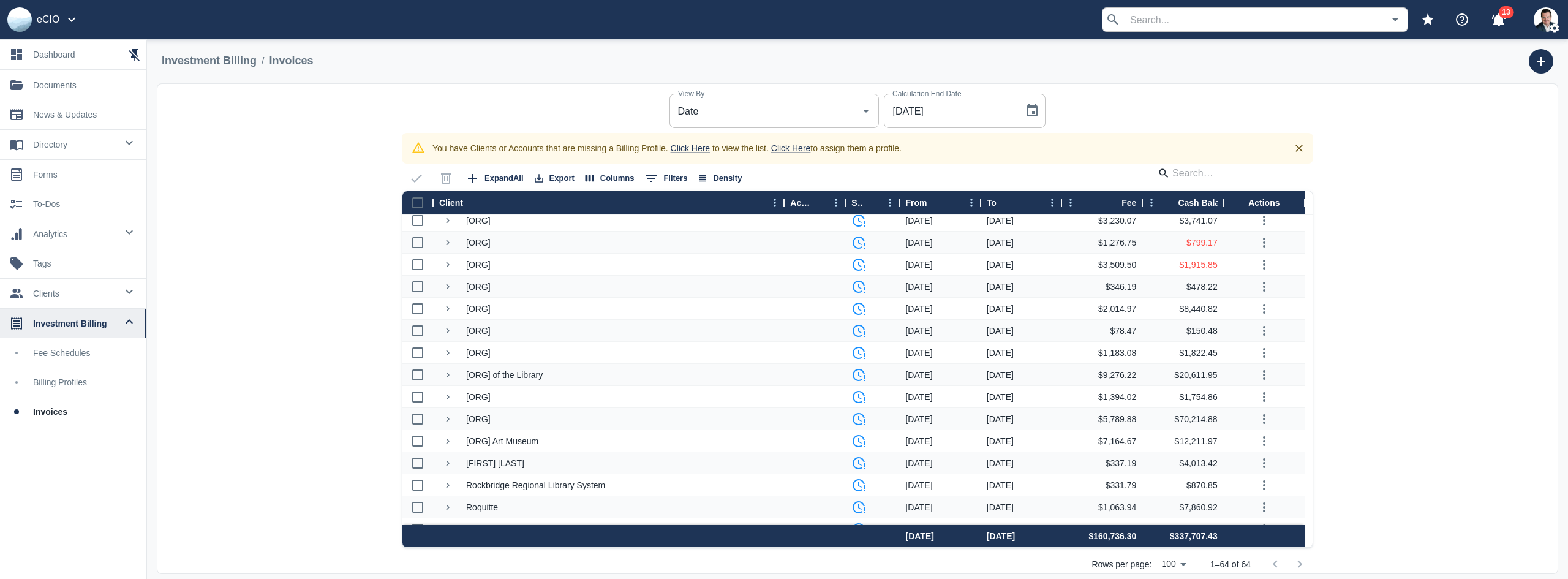 scroll, scrollTop: 797, scrollLeft: 0, axis: vertical 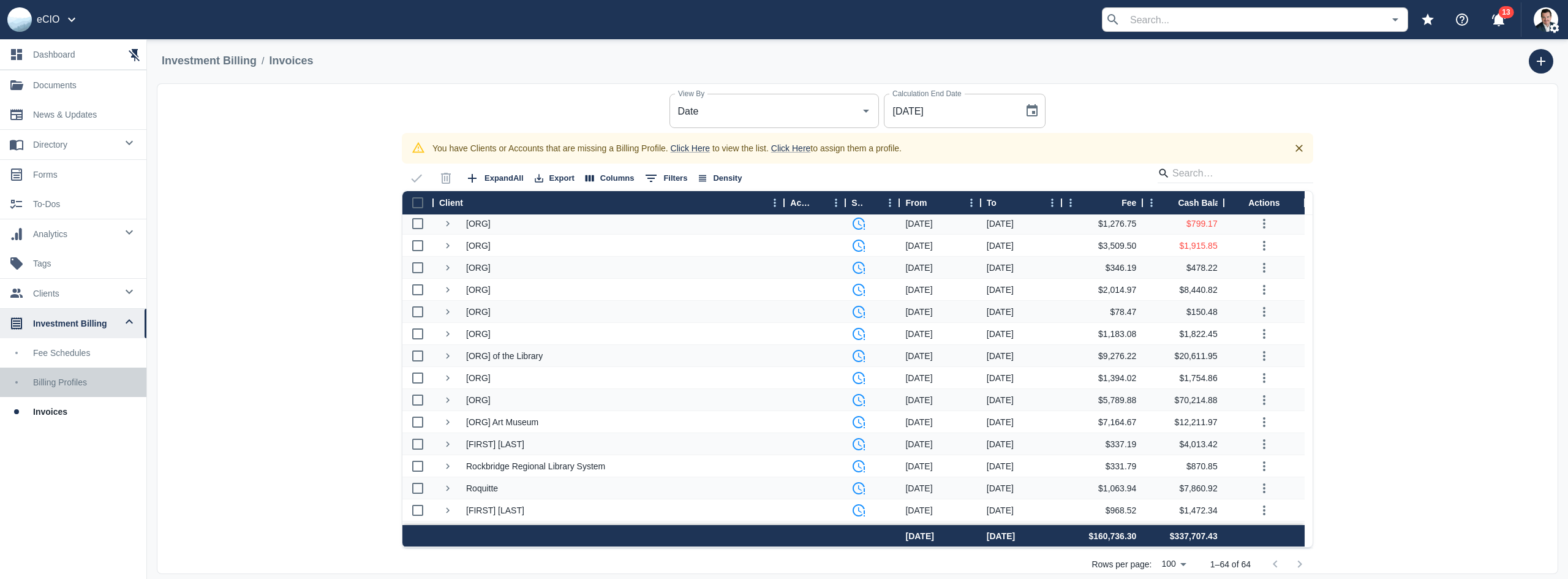 click on "Billing Profiles" at bounding box center [85, 382] 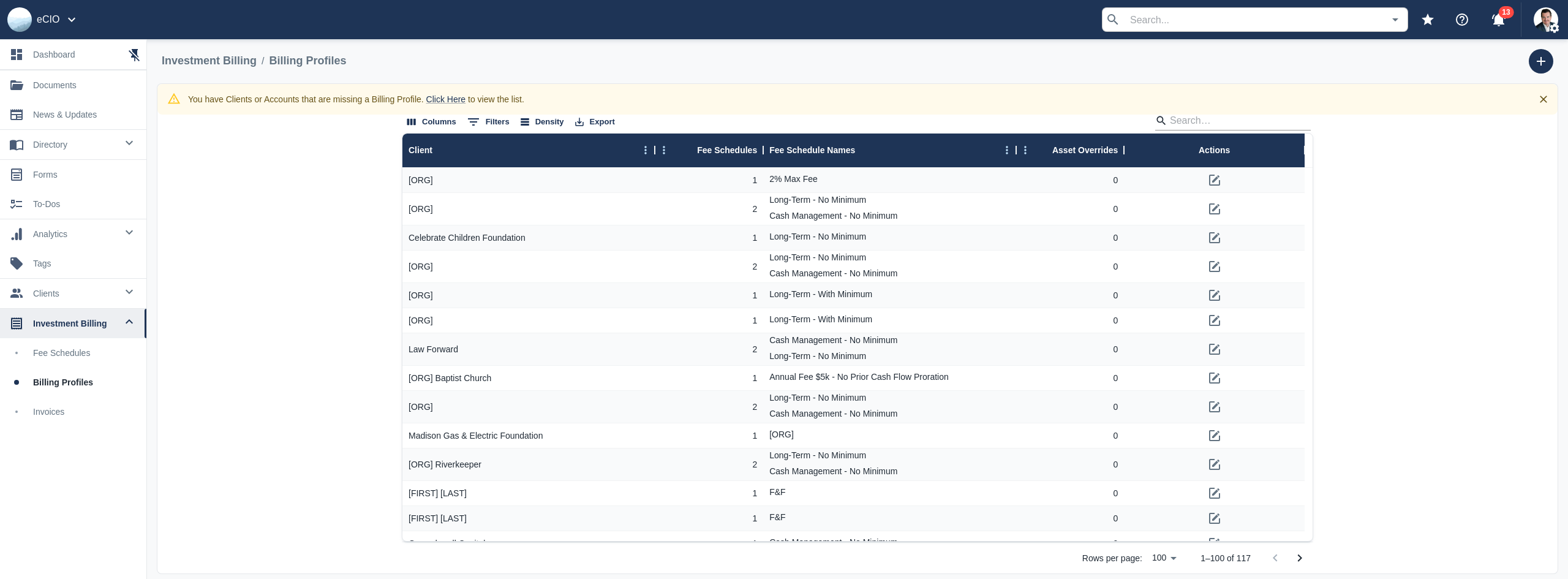 click at bounding box center [1231, 121] 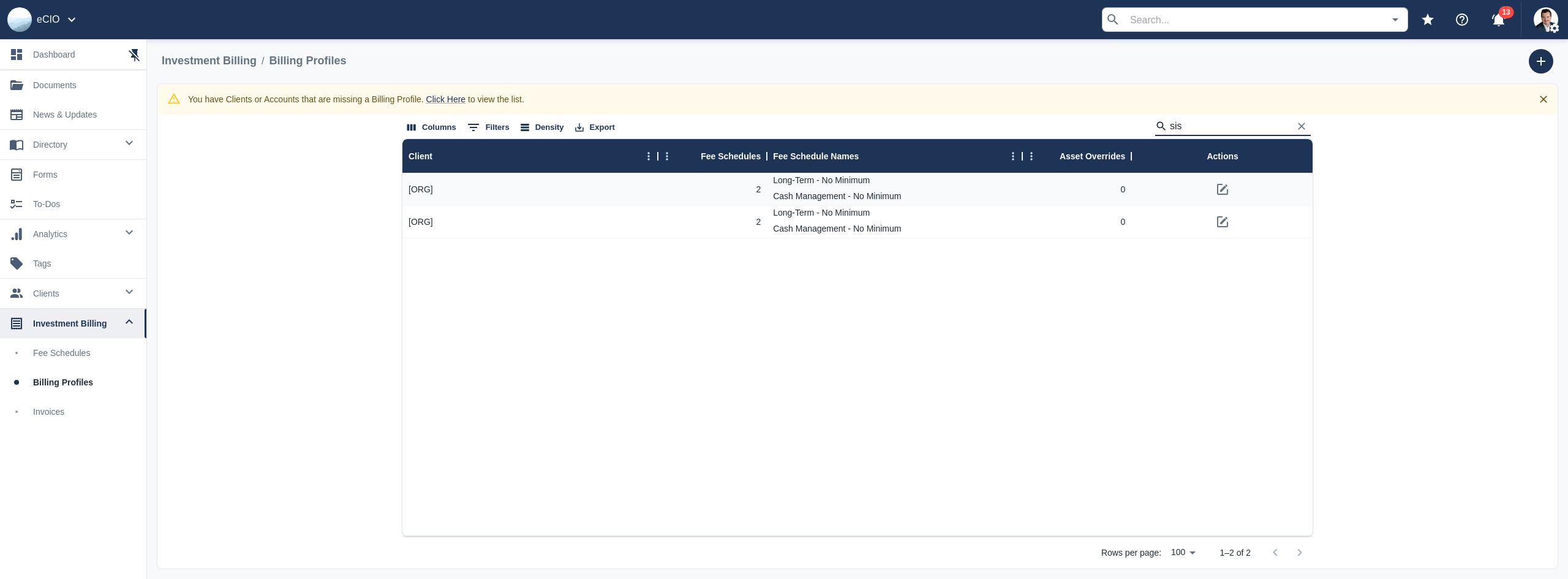 type on "sis" 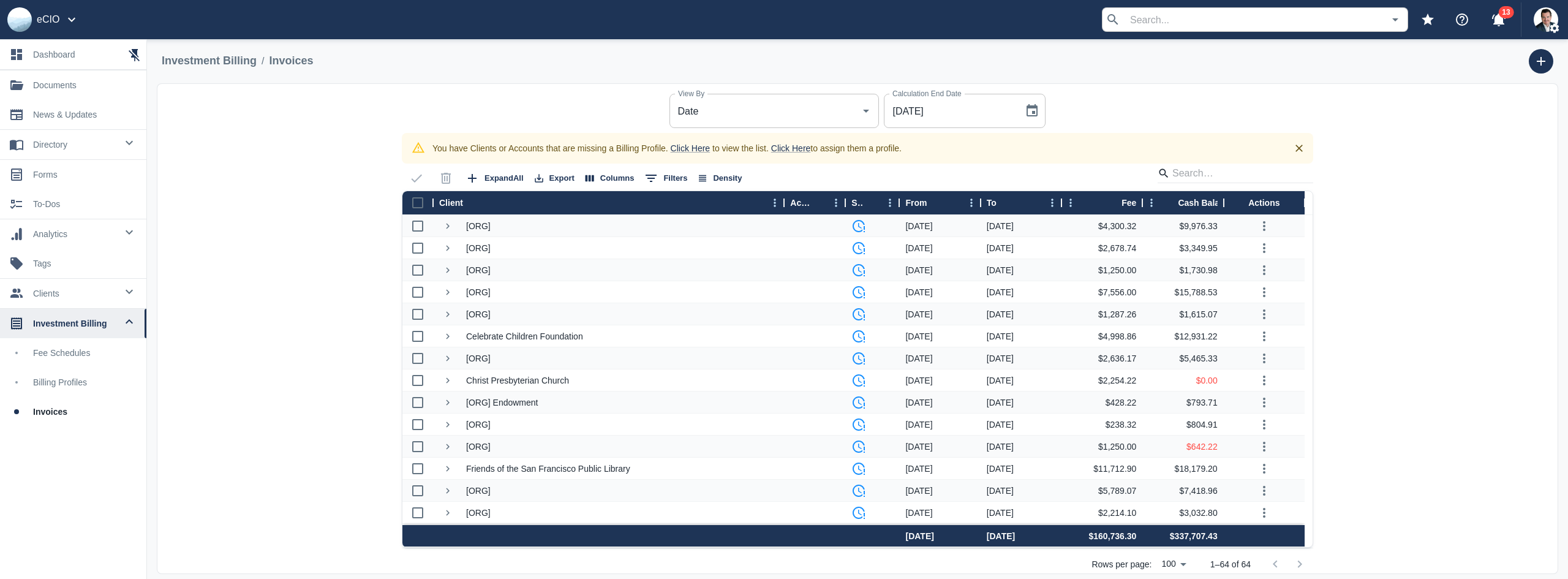 click at bounding box center (418, 203) 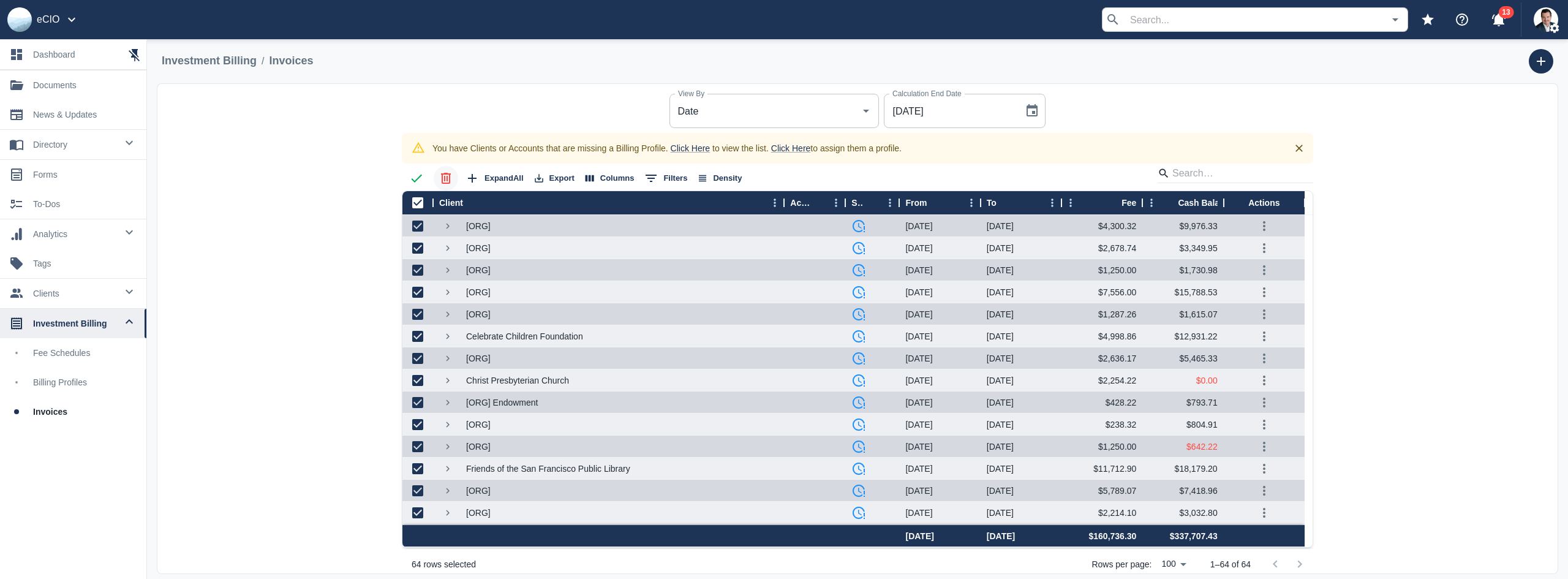 click at bounding box center (446, 178) 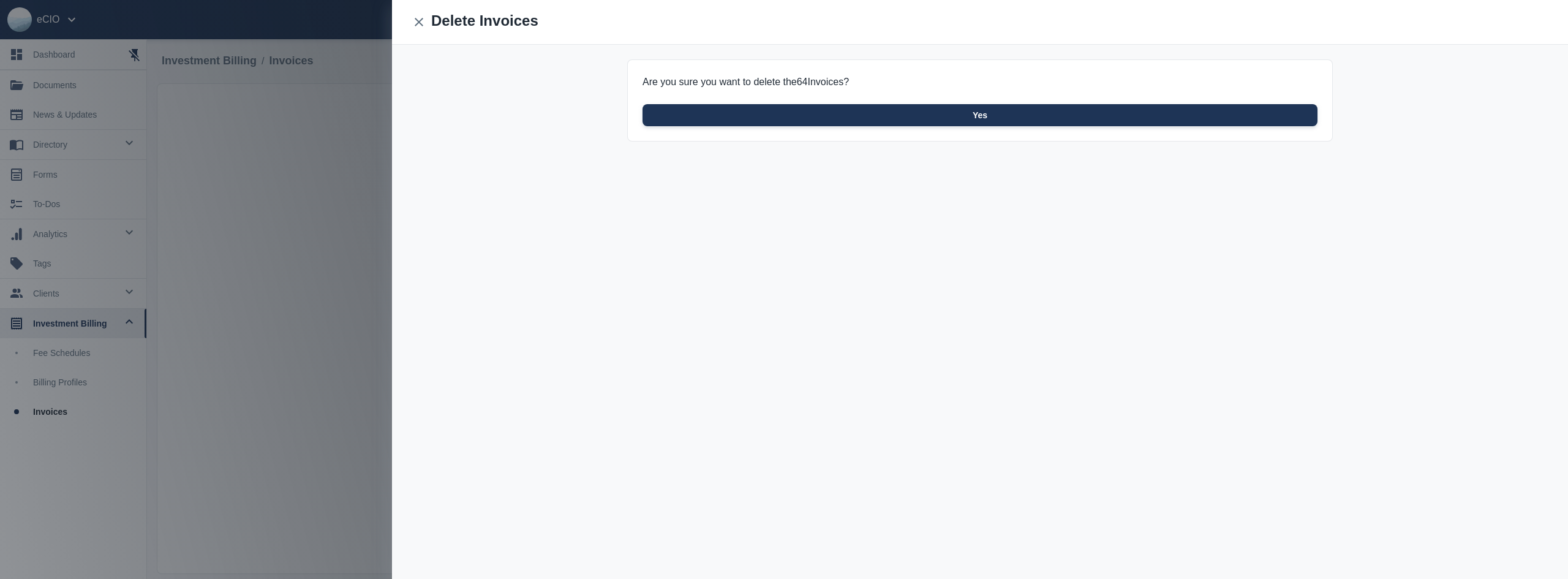 click on "Yes" at bounding box center [980, 115] 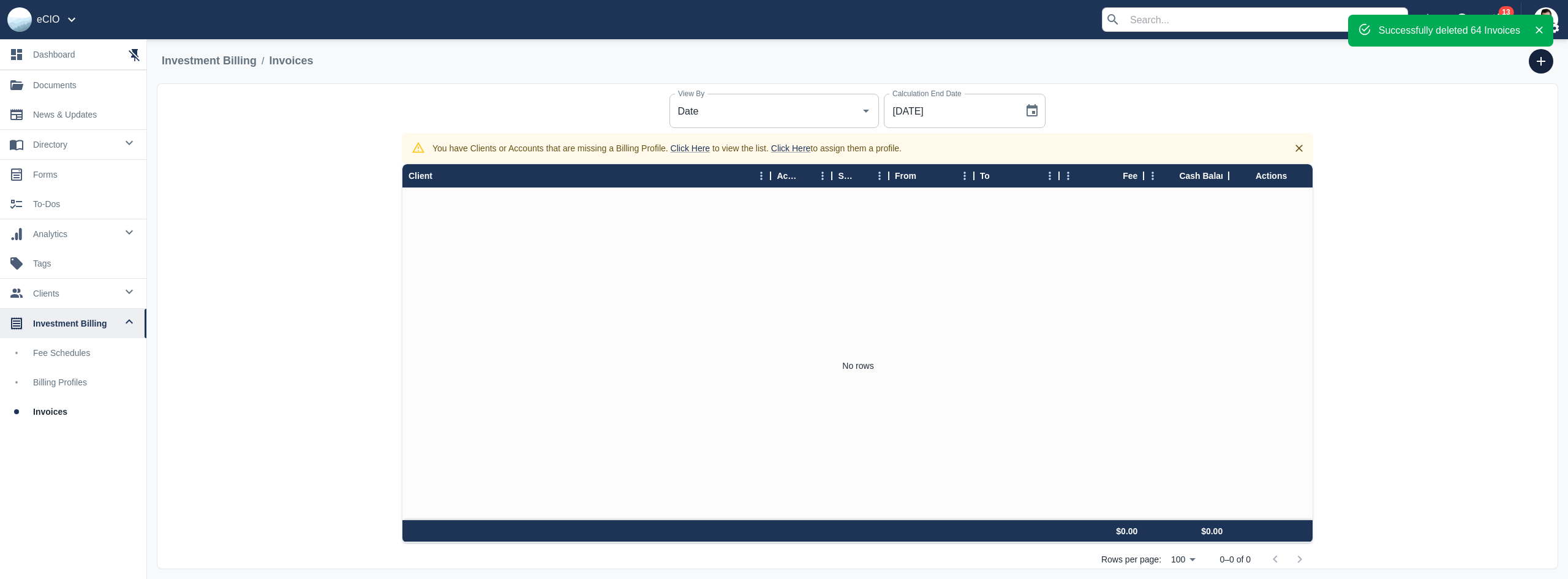 click at bounding box center [1541, 61] 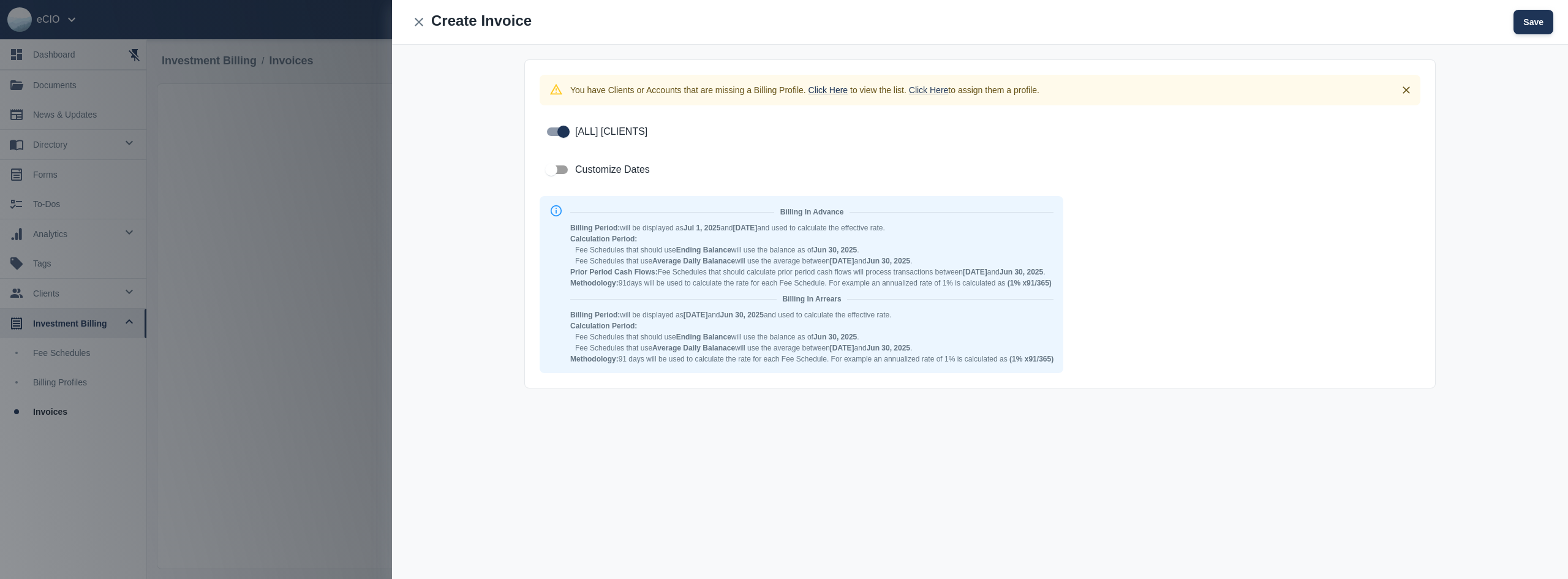 click on "Save" at bounding box center (1533, 22) 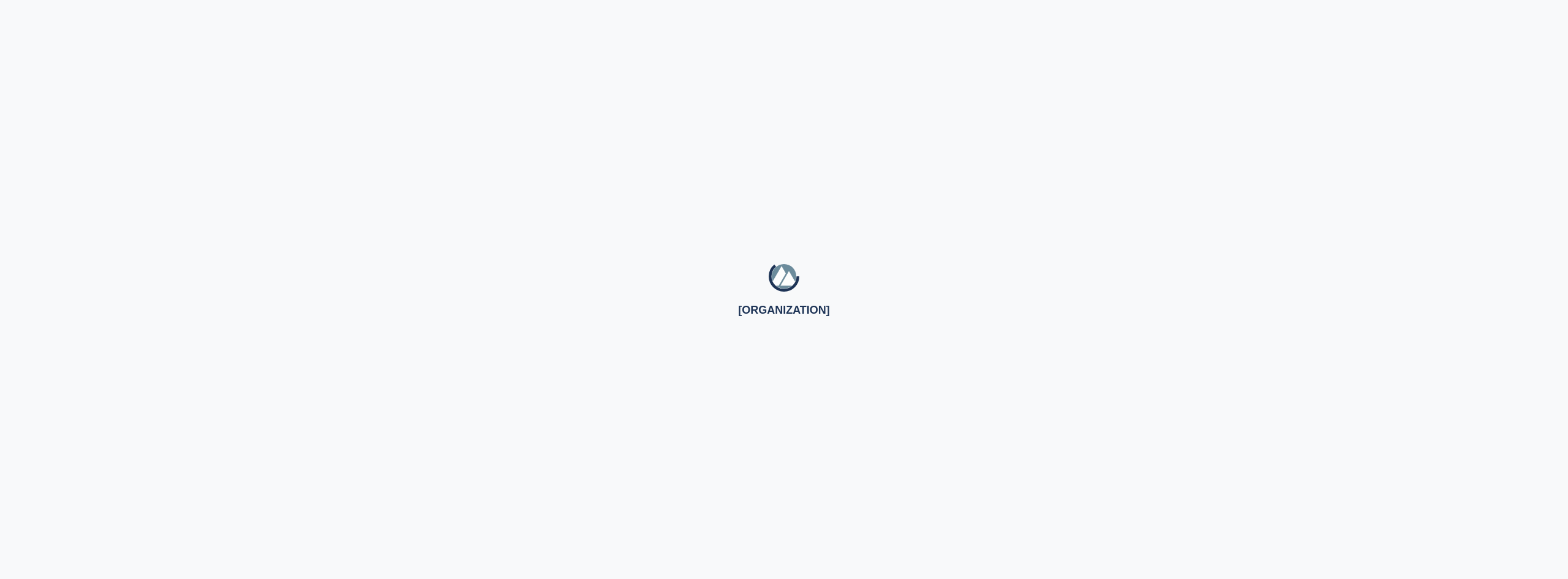 scroll, scrollTop: 0, scrollLeft: 0, axis: both 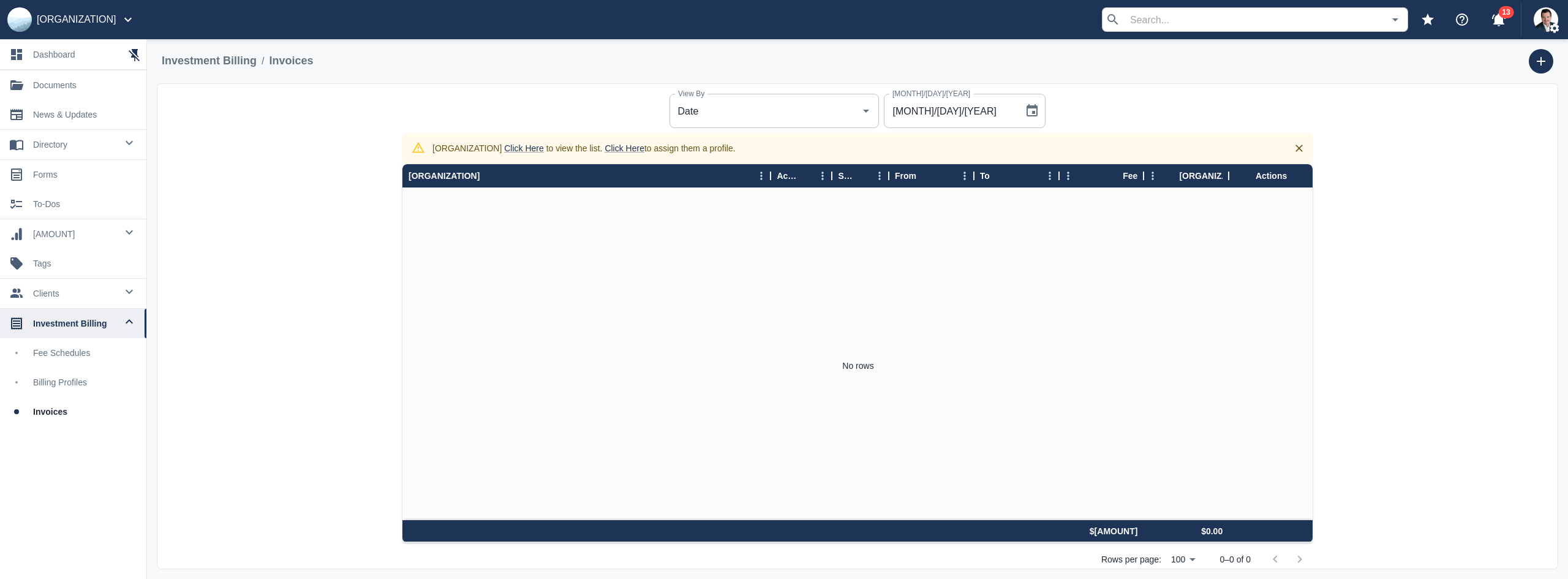 click on "Billing Profiles" at bounding box center (85, 382) 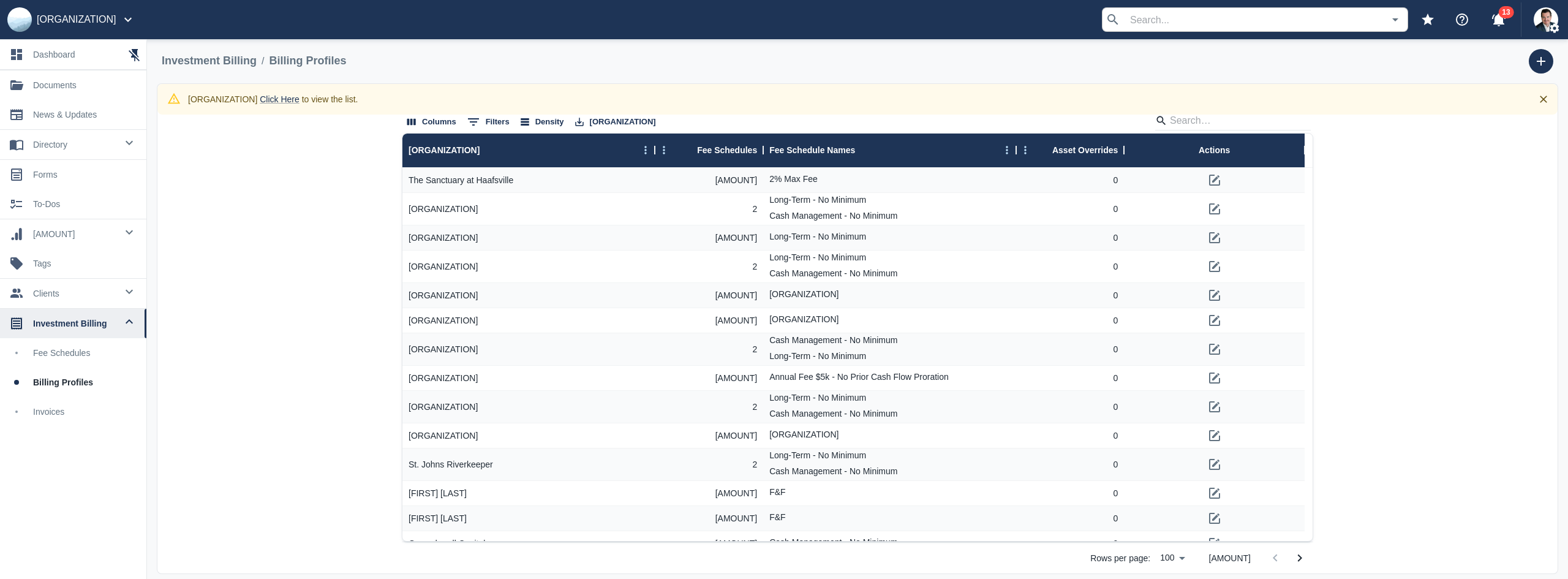 click on "Invoices" at bounding box center [85, 412] 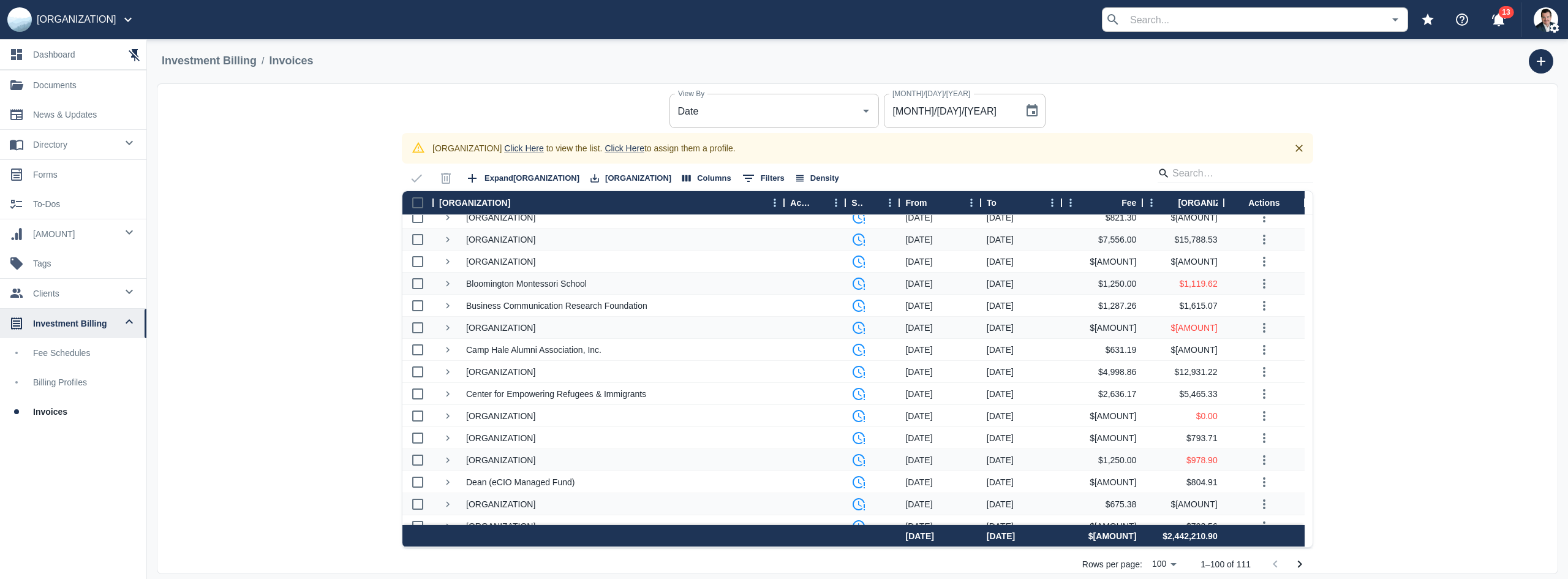 scroll, scrollTop: 123, scrollLeft: 0, axis: vertical 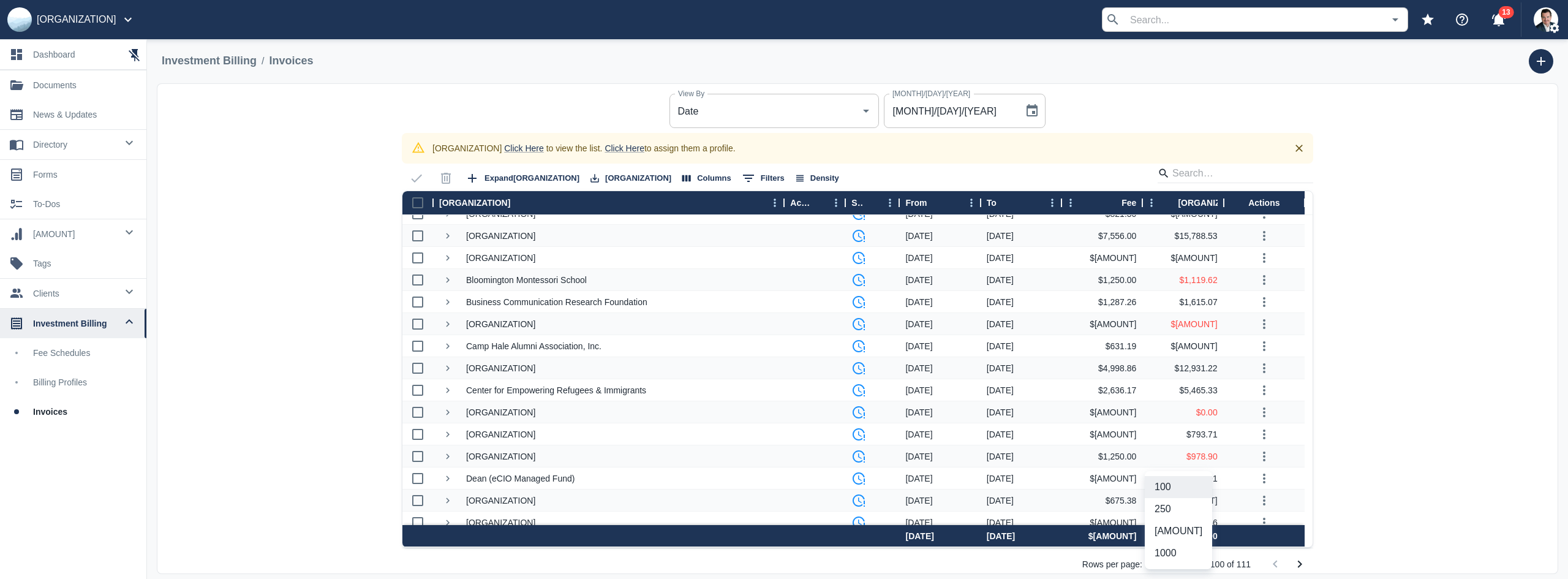 click on "[ORGANIZATION] [MONTH]/[DAY]/[YEAR] [MONTH]/[DAY]/[YEAR] $[AMOUNT] $[AMOUNT] [ORGANIZATION] [MONTH]/[DAY]/[YEAR] [MONTH]/[DAY]/[YEAR] $[AMOUNT] $[AMOUNT] [ORGANIZATION] [MONTH]/[DAY]/[YEAR] [MONTH]/[DAY]/[YEAR] $[AMOUNT] $[AMOUNT] [ORGANIZATION] [MONTH]/[DAY]/[YEAR] [MONTH]/[DAY]/[YEAR] $[AMOUNT] $[AMOUNT] [ORGANIZATION] [MONTH]/[DAY]/[YEAR] [MONTH]/[DAY]/[YEAR] $[AMOUNT] $[AMOUNT]" at bounding box center (784, 289) 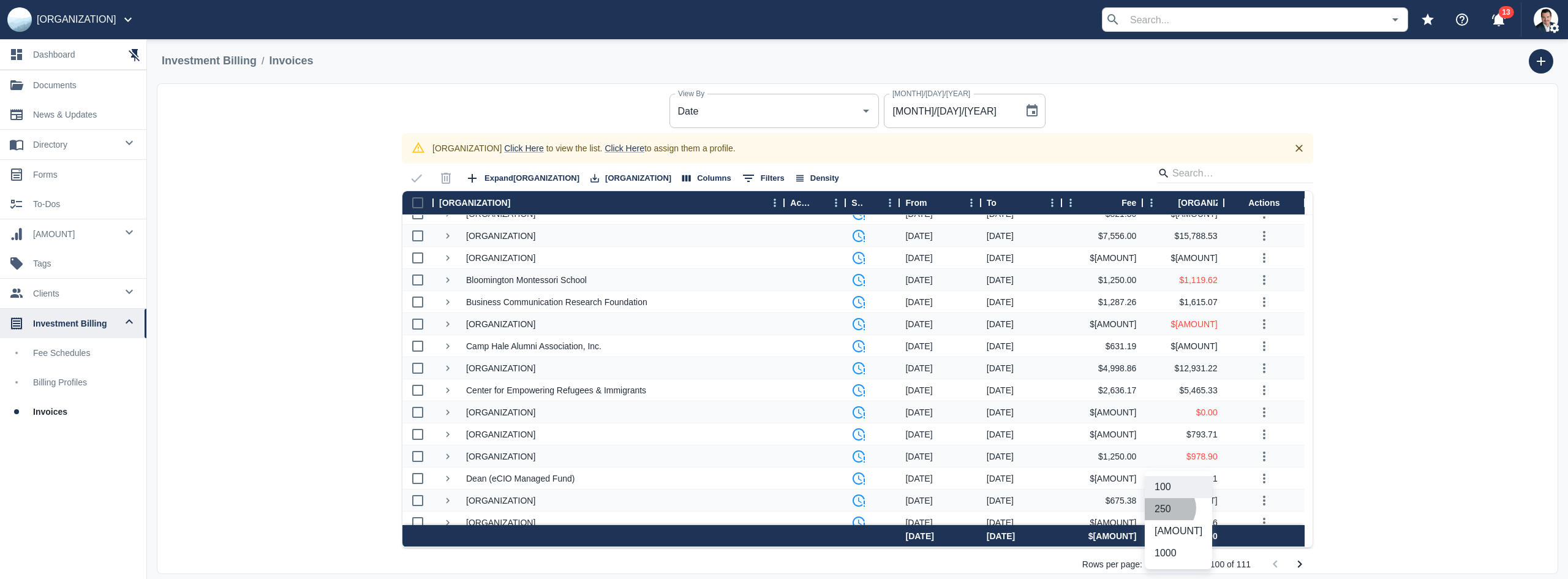 click on "250" at bounding box center (1178, 509) 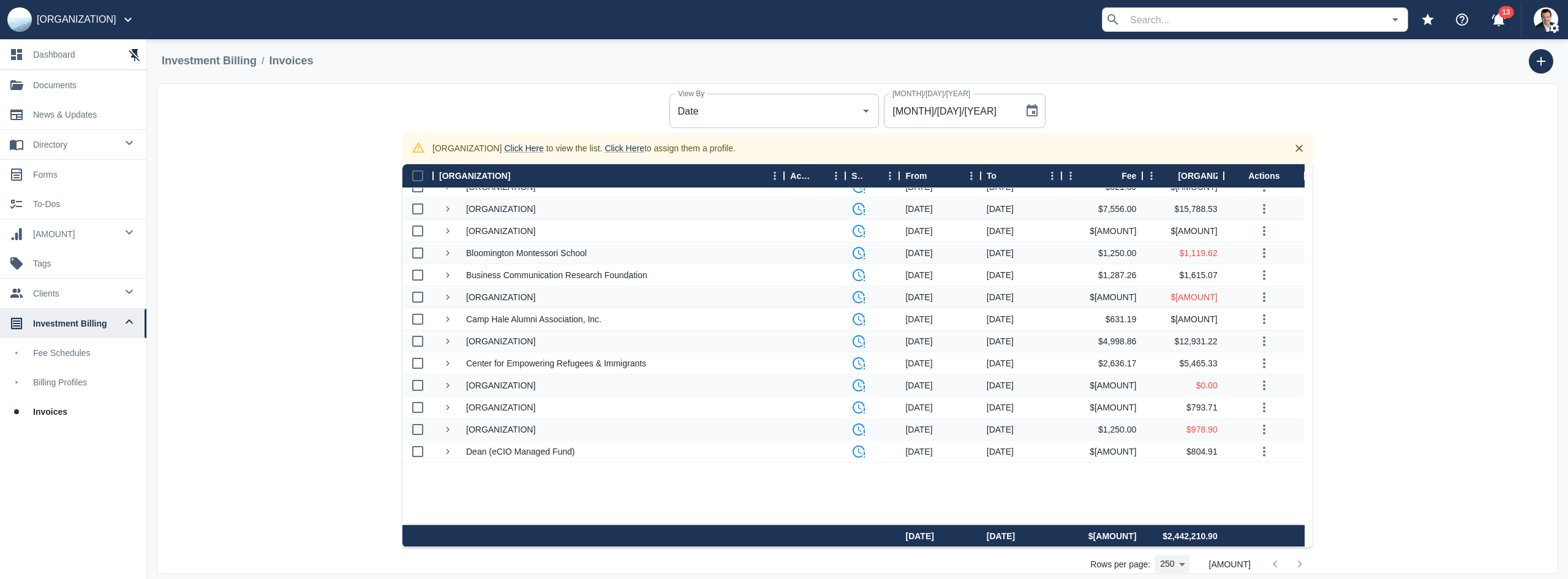 scroll, scrollTop: 0, scrollLeft: 0, axis: both 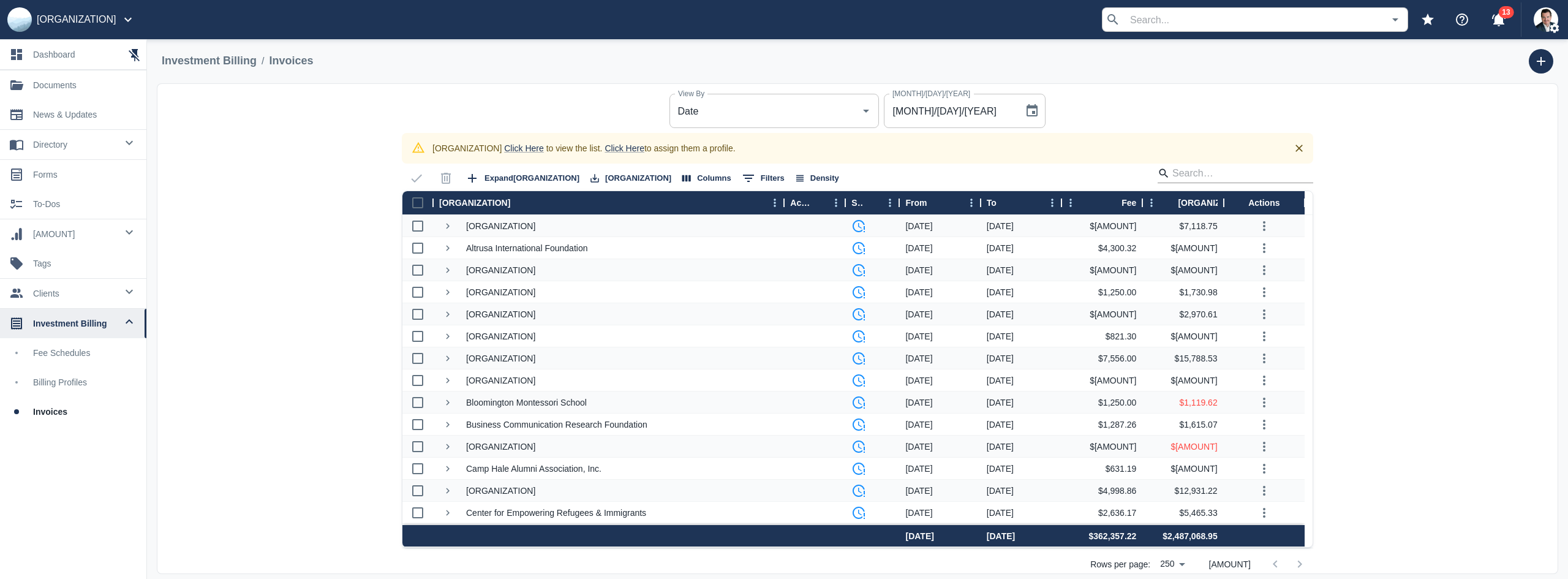 click at bounding box center (1234, 173) 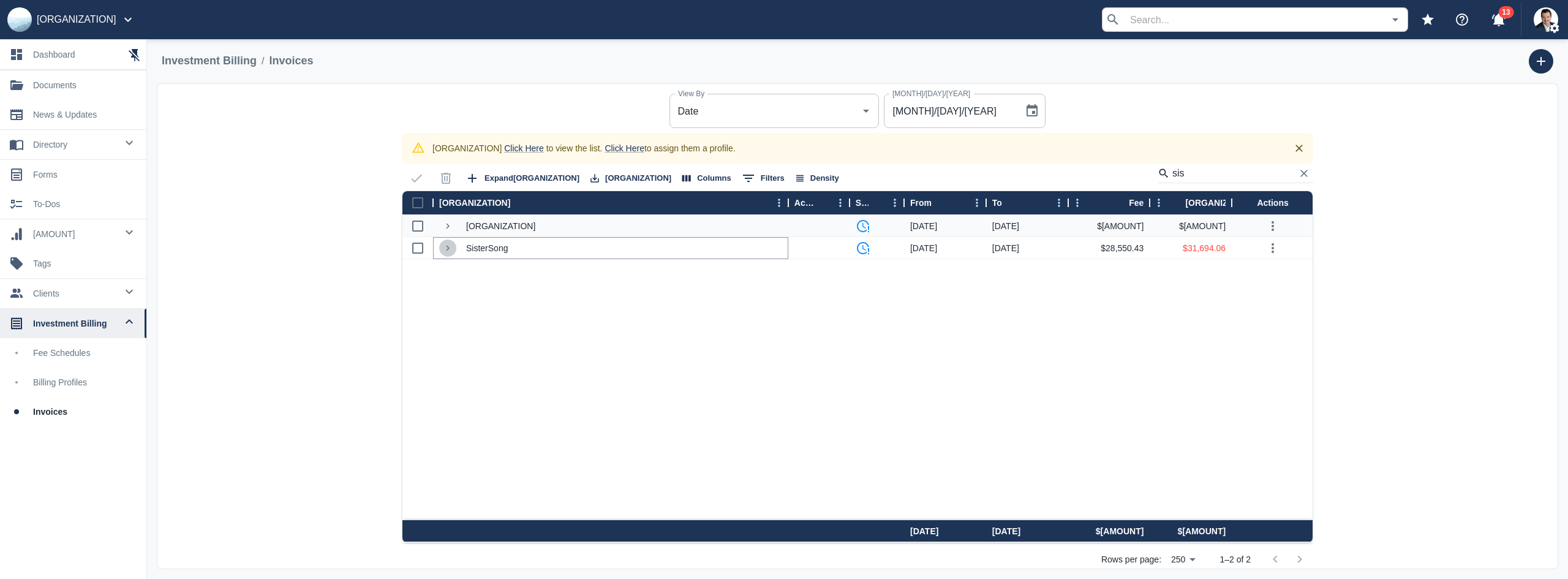 click at bounding box center [448, 248] 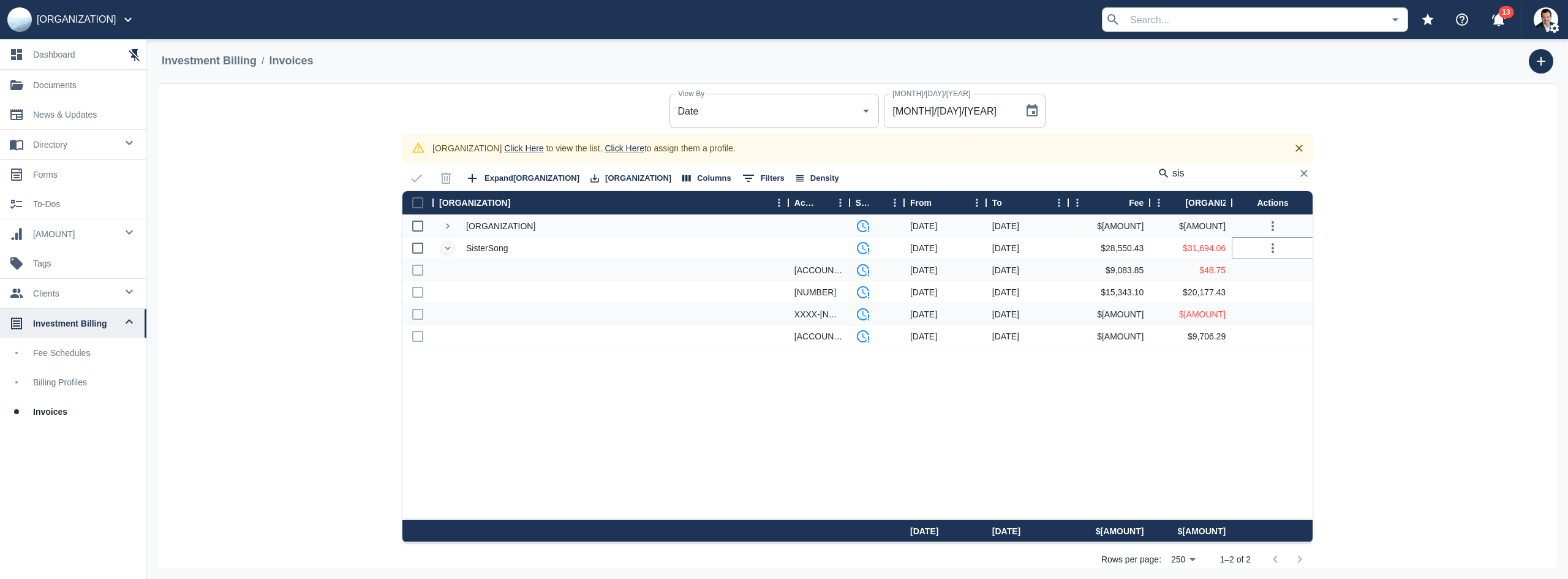 click at bounding box center (1273, 248) 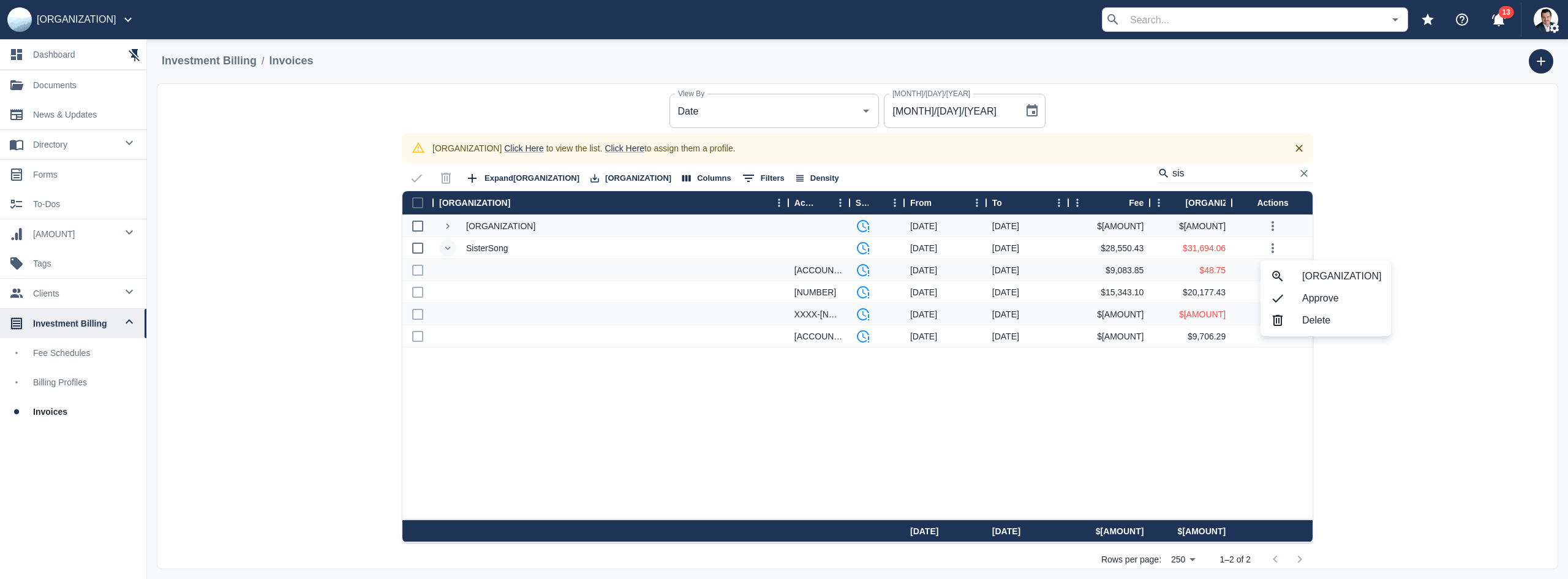 click on "[ORGANIZATION]" at bounding box center (1341, 276) 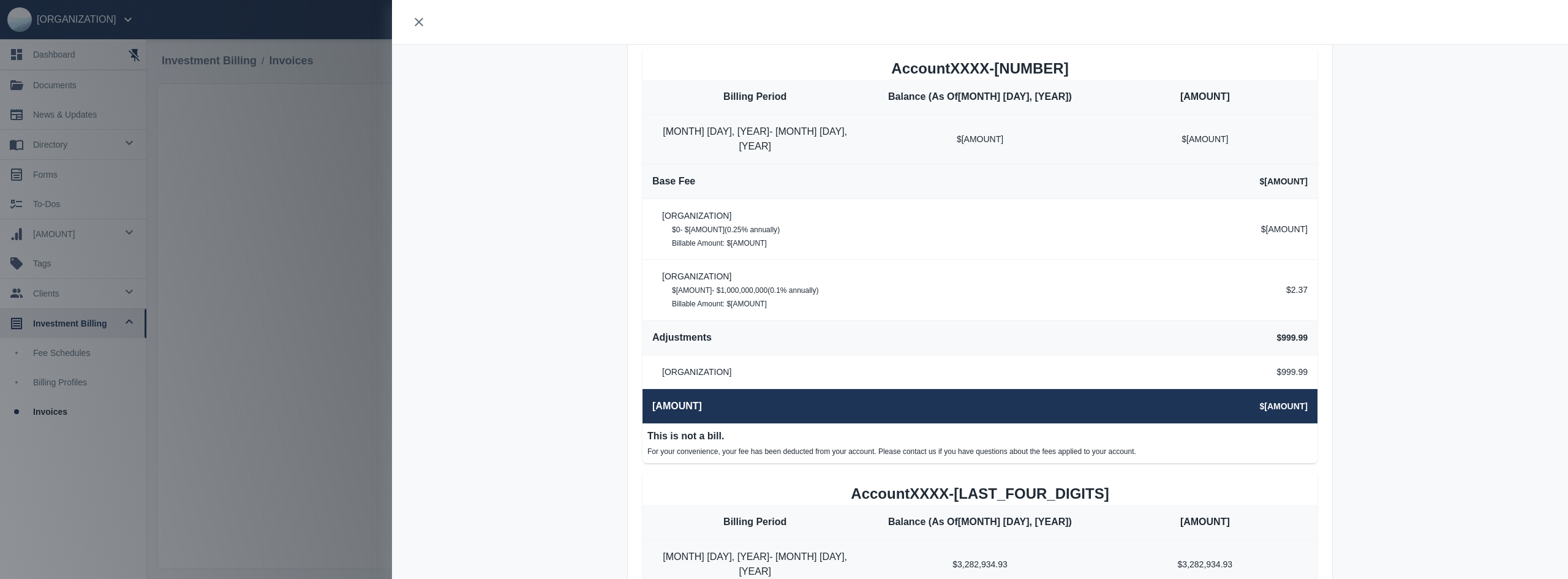 scroll, scrollTop: 1680, scrollLeft: 0, axis: vertical 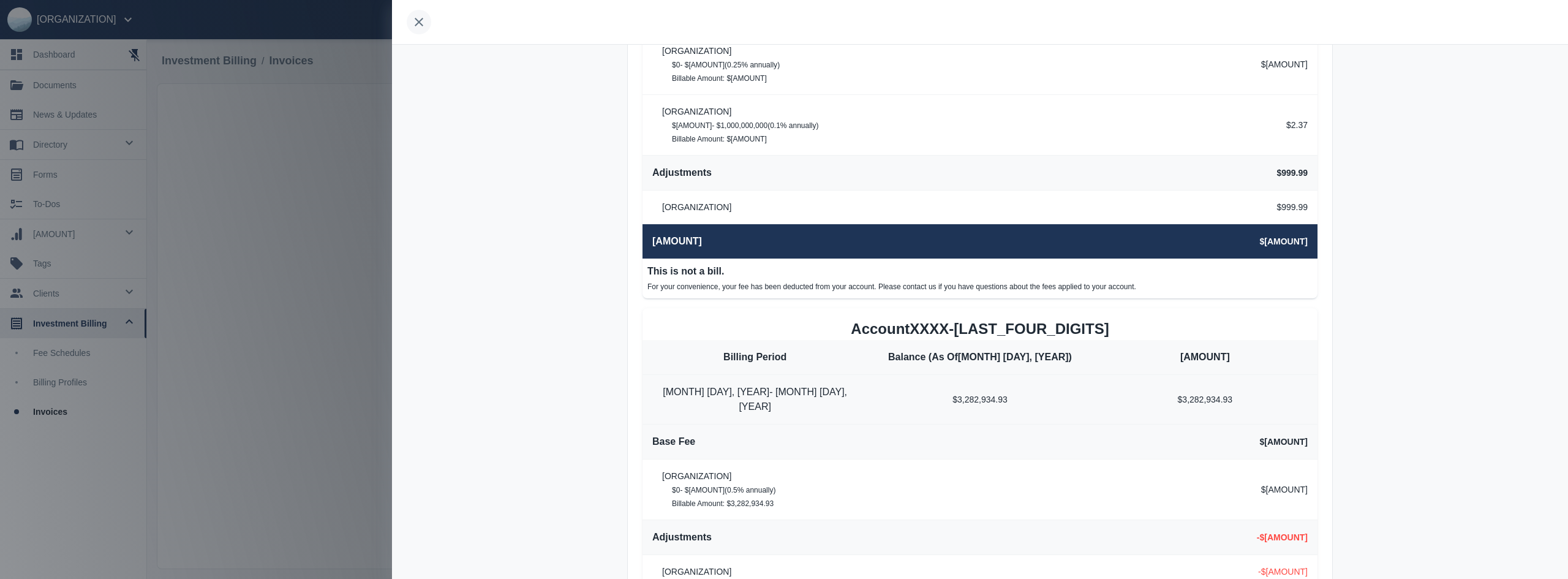 click at bounding box center [419, 22] 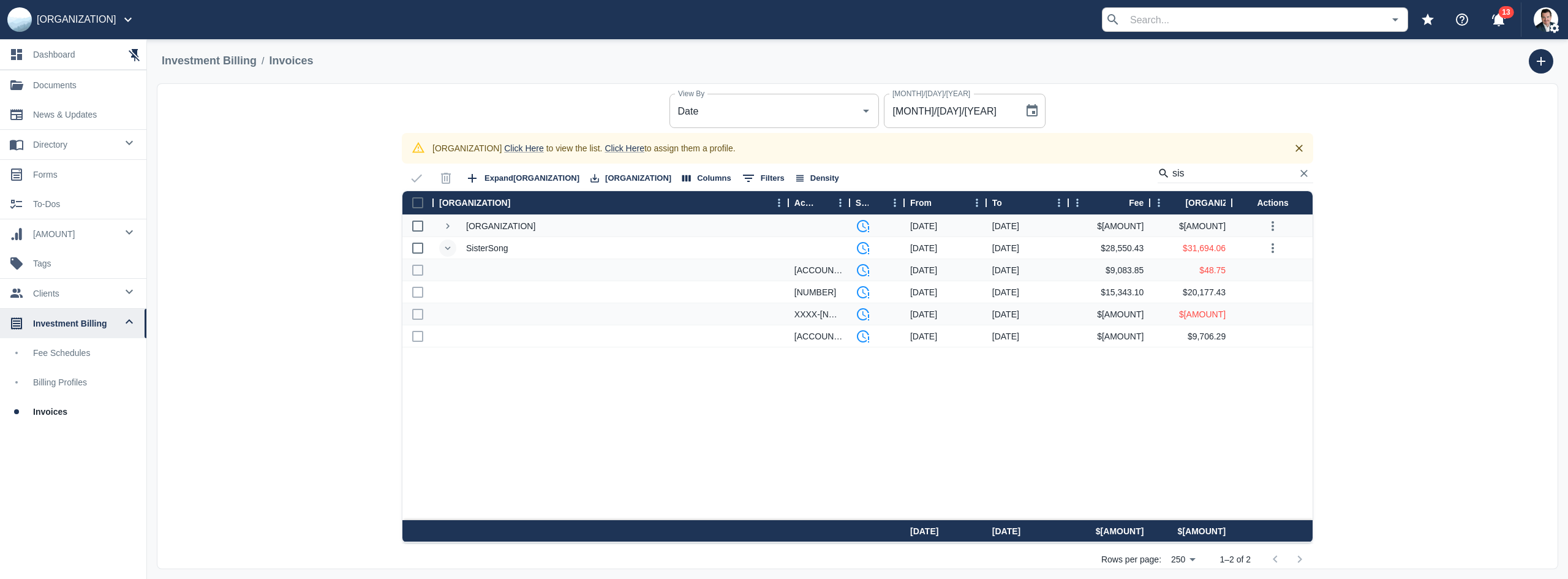 click on "[ORGANIZATION] [MONTH]/[DAY]/[YEAR] [MONTH]/[DAY]/[YEAR] $[AMOUNT] $[AMOUNT] [ACCOUNT_ID] [MONTH]/[DAY]/[YEAR] [MONTH]/[DAY]/[YEAR] $[AMOUNT] $[AMOUNT] [ACCOUNT_ID] [MONTH]/[DAY]/[YEAR] [MONTH]/[DAY]/[YEAR] $[AMOUNT] $[AMOUNT] [ACCOUNT_ID] [MONTH]/[DAY]/[YEAR] [MONTH]/[DAY]/[YEAR] $[AMOUNT] $[AMOUNT] [ACCOUNT_ID] [MONTH]/[DAY]/[YEAR] [MONTH]/[DAY]/[YEAR] $[AMOUNT] $[AMOUNT] [ACCOUNT_ID] [MONTH]/[DAY]/[YEAR] [MONTH]/[DAY]/[YEAR] $[AMOUNT] $[AMOUNT]" at bounding box center (858, 326) 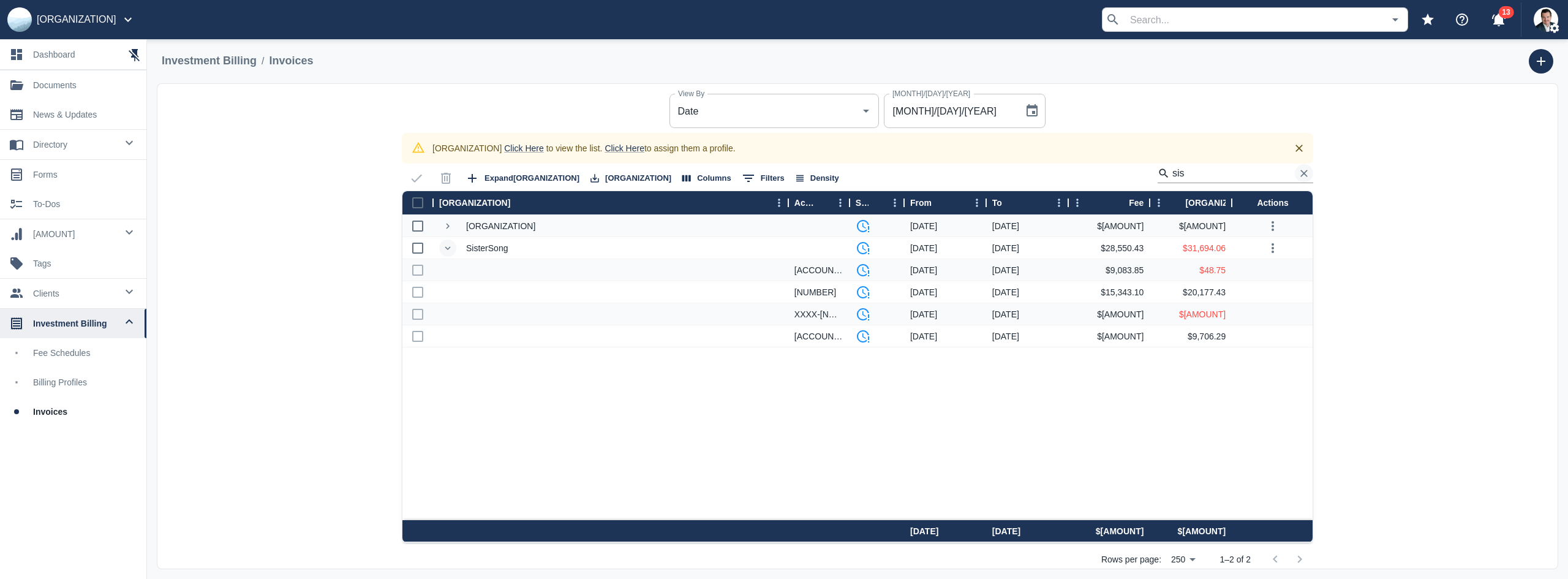 click at bounding box center (1304, 173) 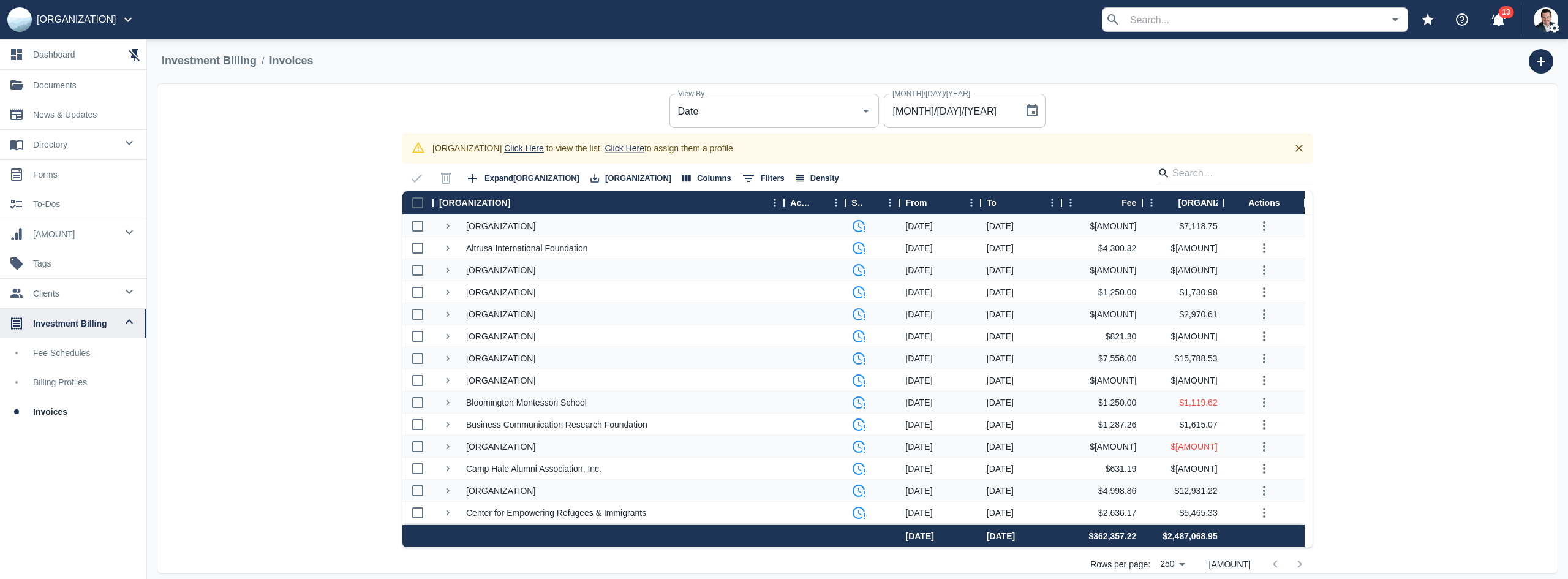 click on "Click Here" at bounding box center (524, 148) 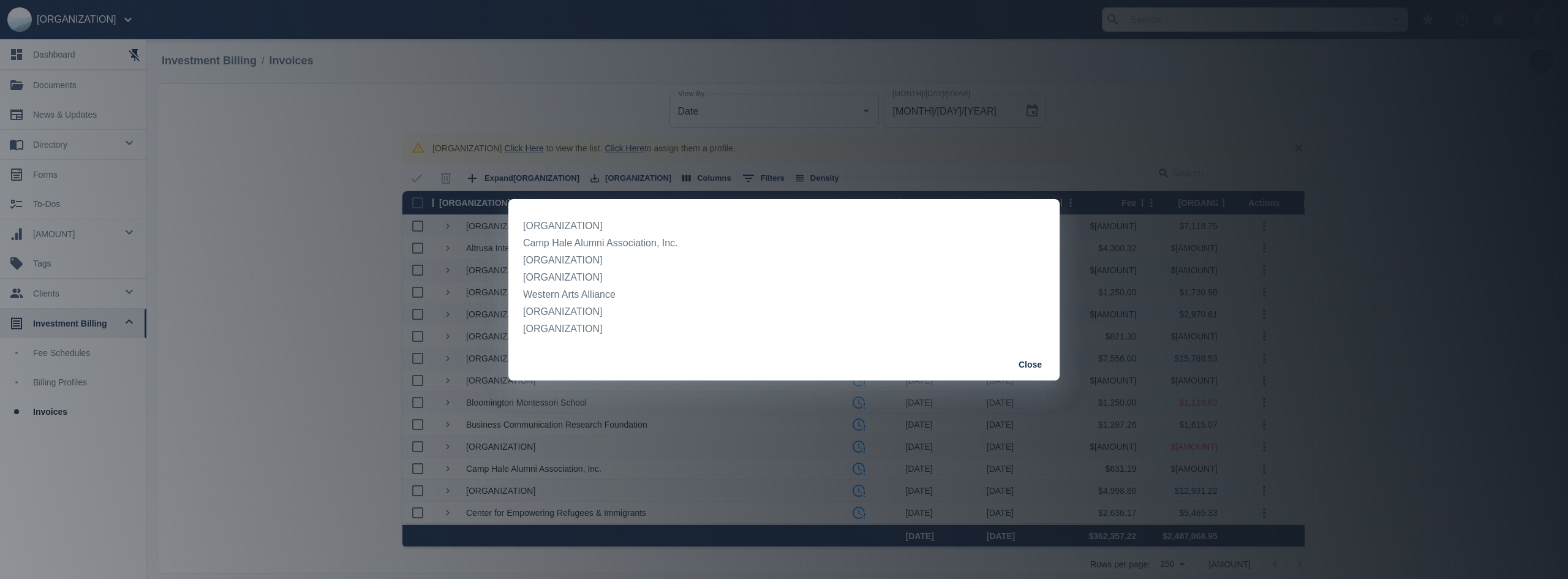 click on "Close" at bounding box center [1030, 365] 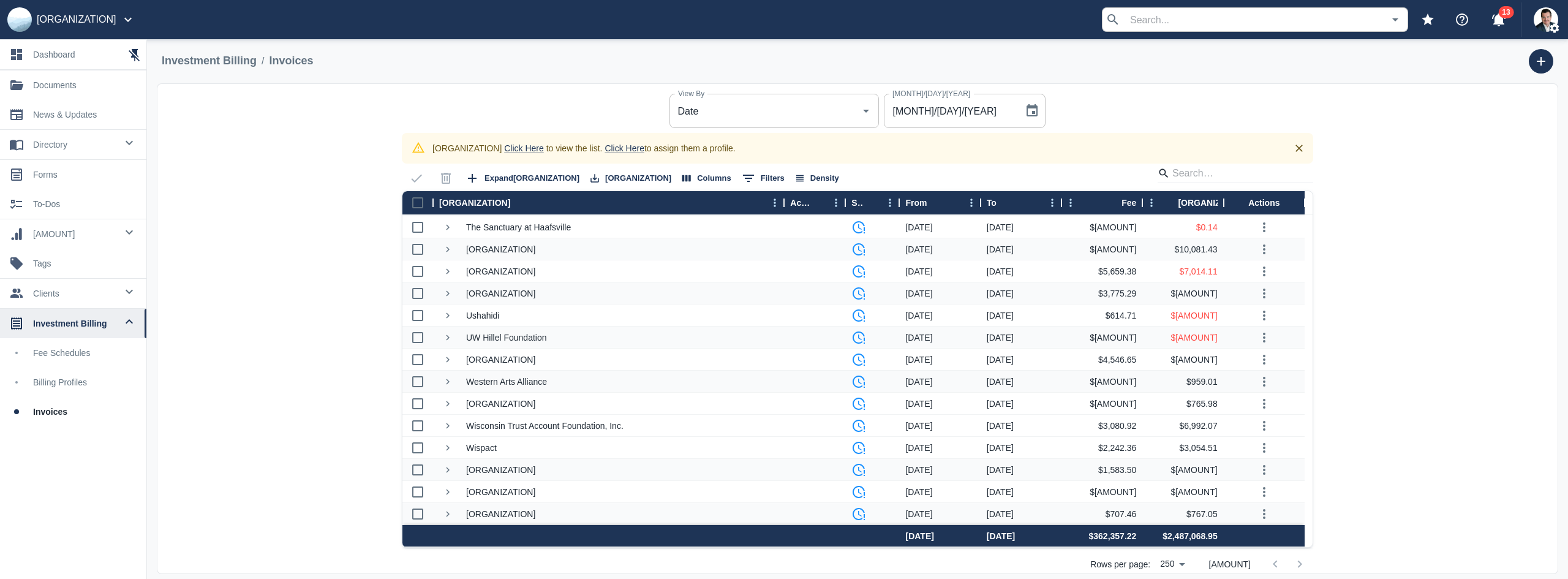 scroll, scrollTop: 2148, scrollLeft: 0, axis: vertical 